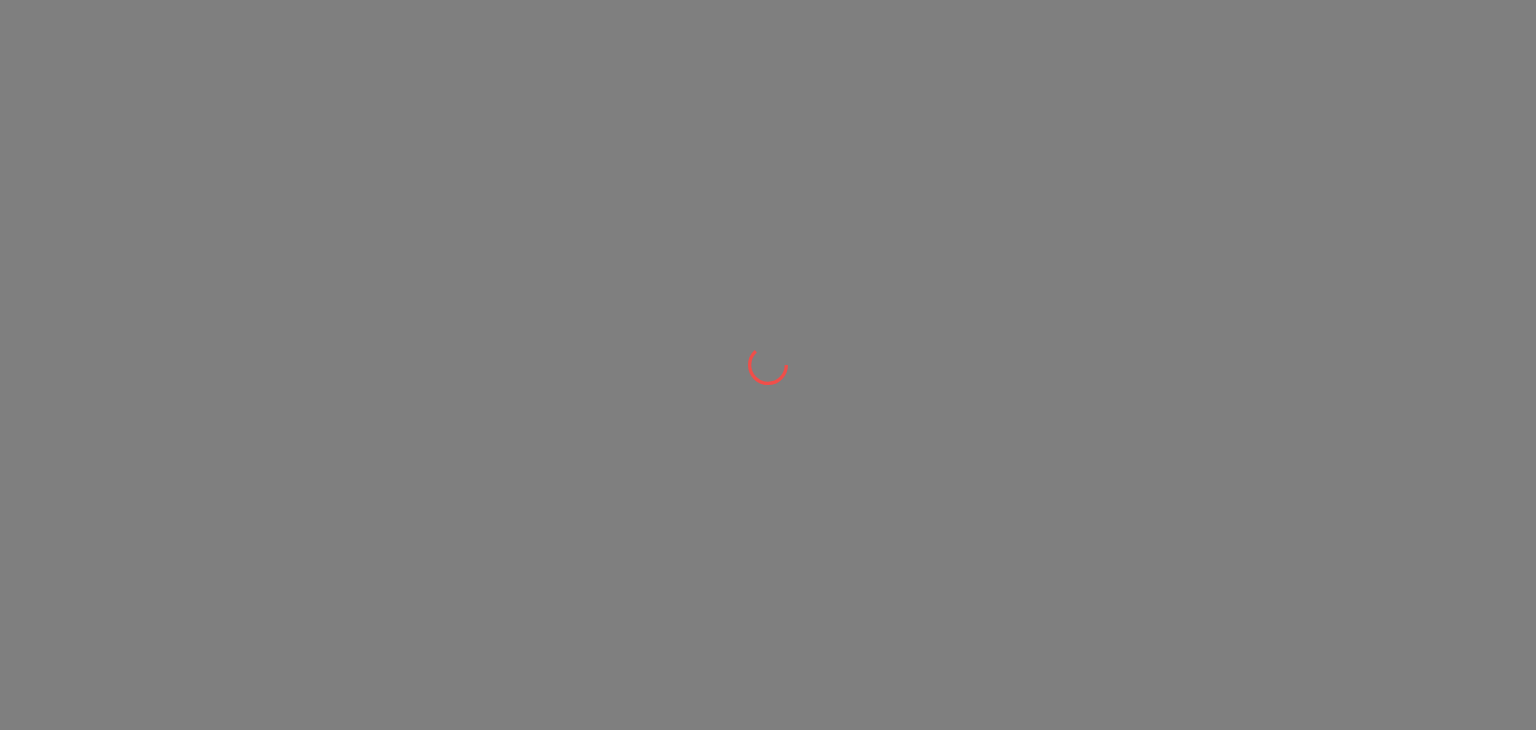 scroll, scrollTop: 0, scrollLeft: 0, axis: both 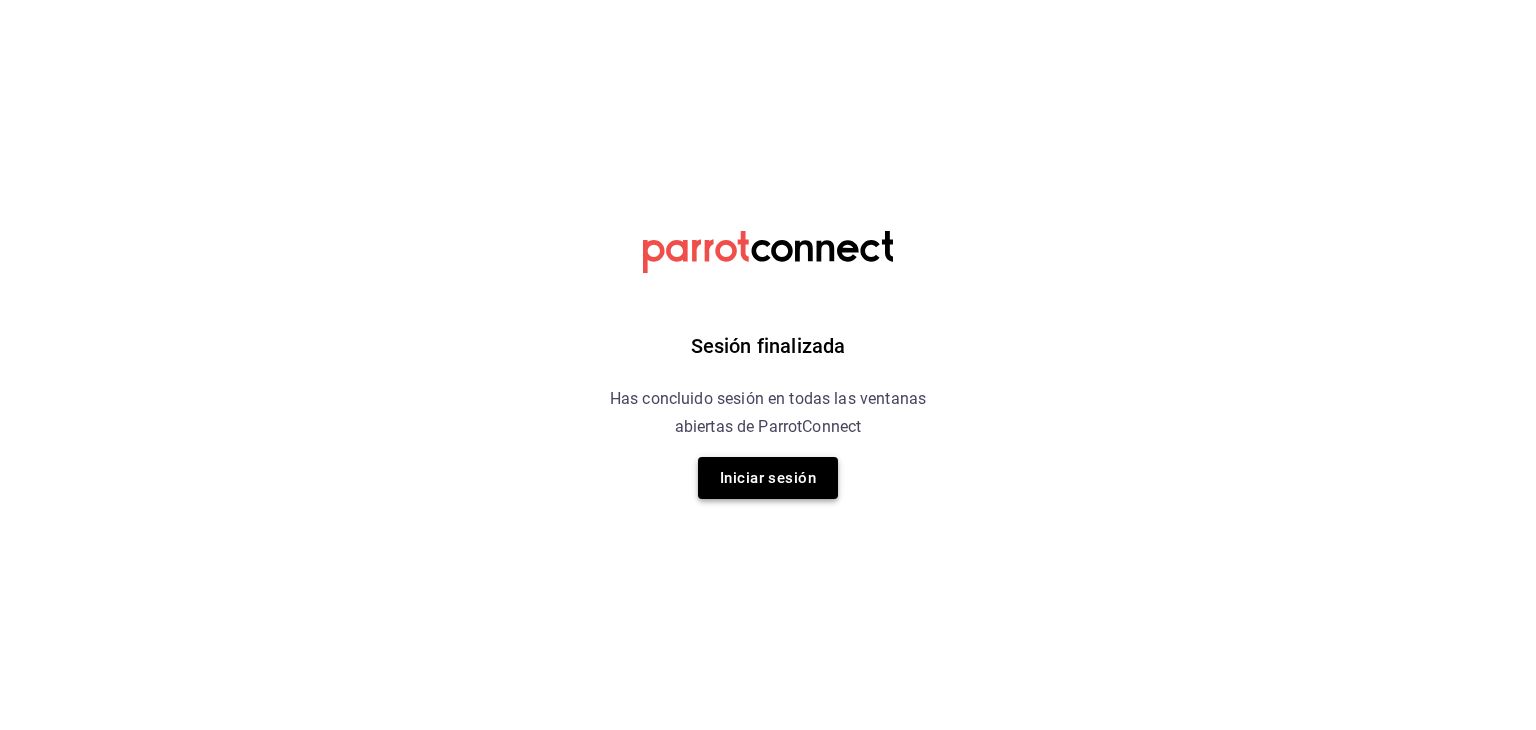 click on "Iniciar sesión" at bounding box center [768, 478] 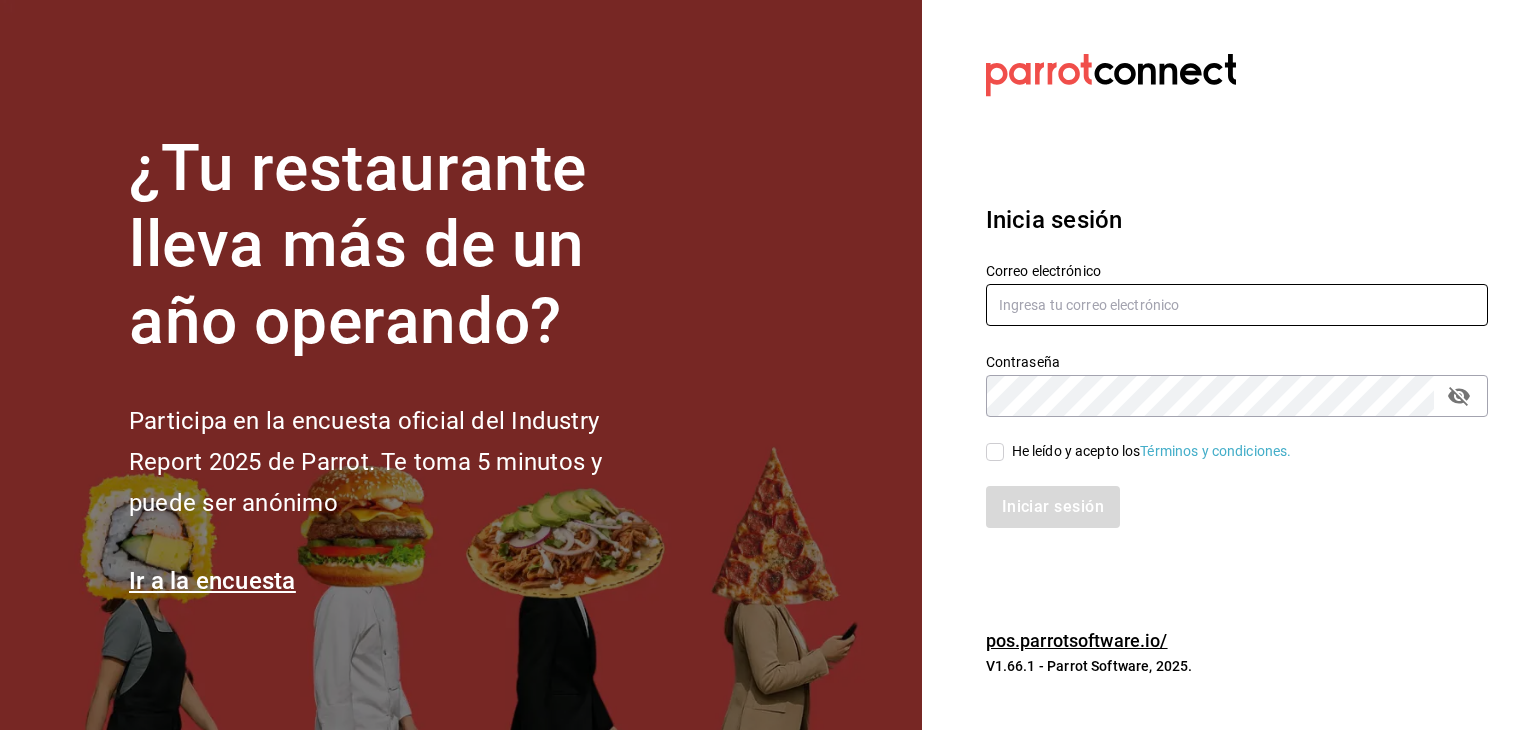 click at bounding box center (1237, 305) 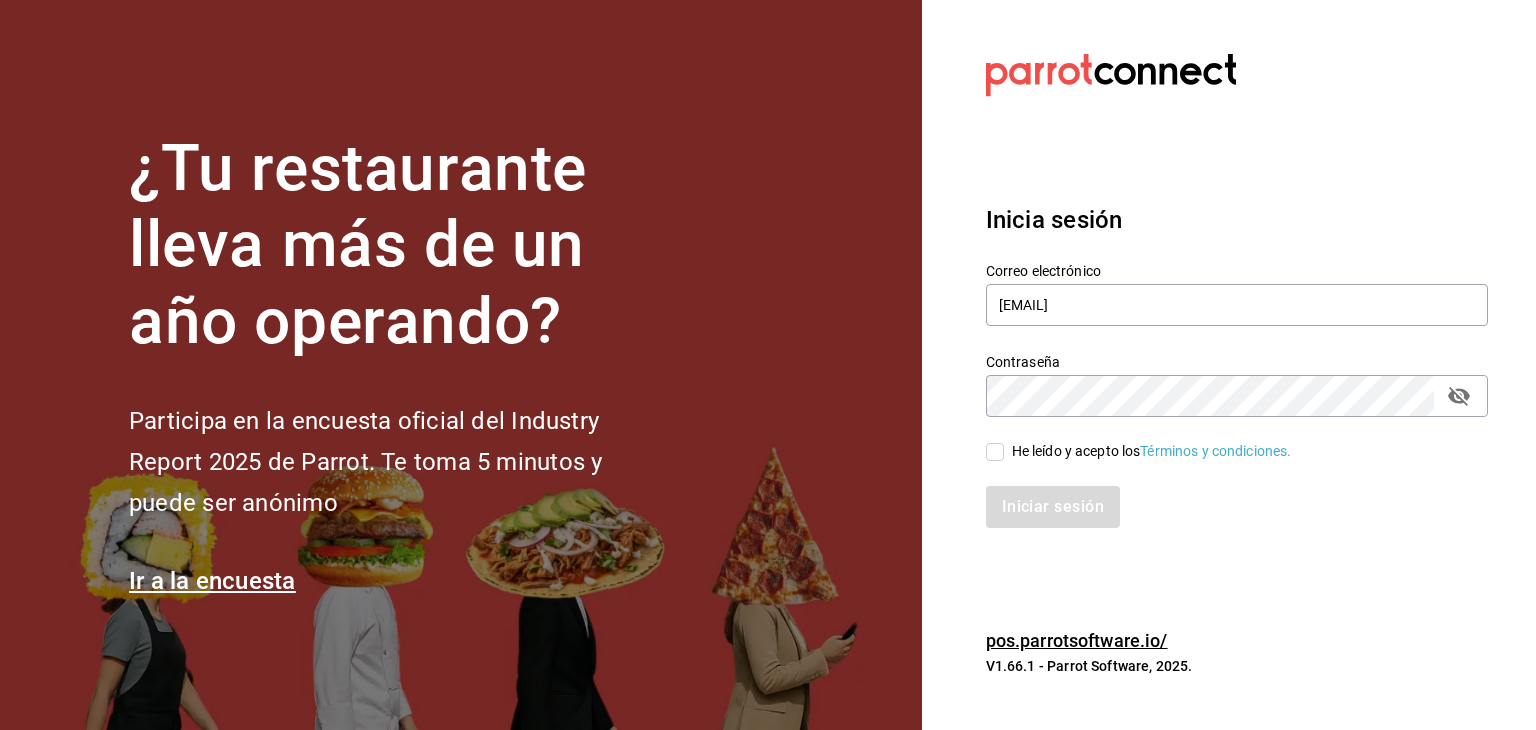 click on "He leído y acepto los  Términos y condiciones." at bounding box center [1148, 451] 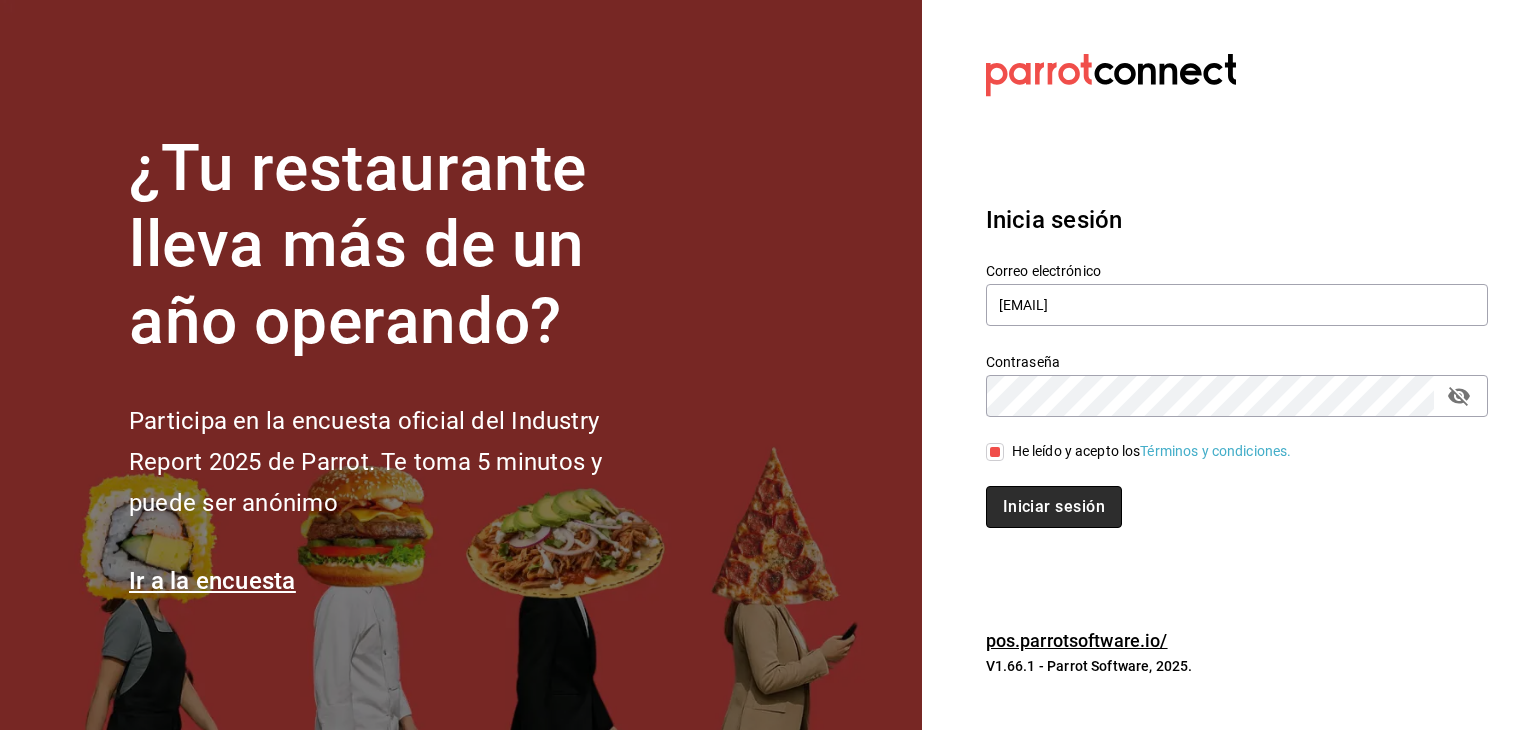 click on "Iniciar sesión" at bounding box center (1054, 507) 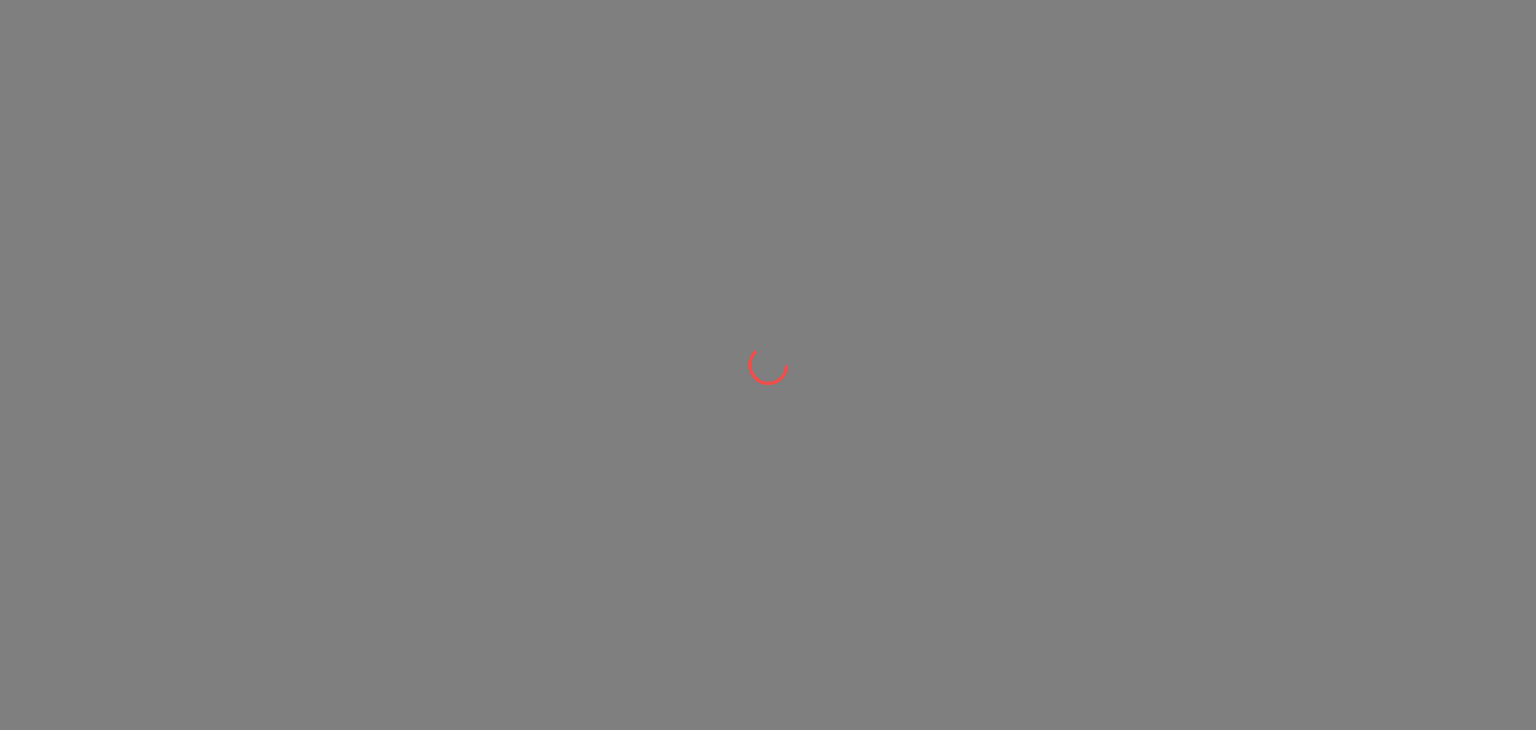 scroll, scrollTop: 0, scrollLeft: 0, axis: both 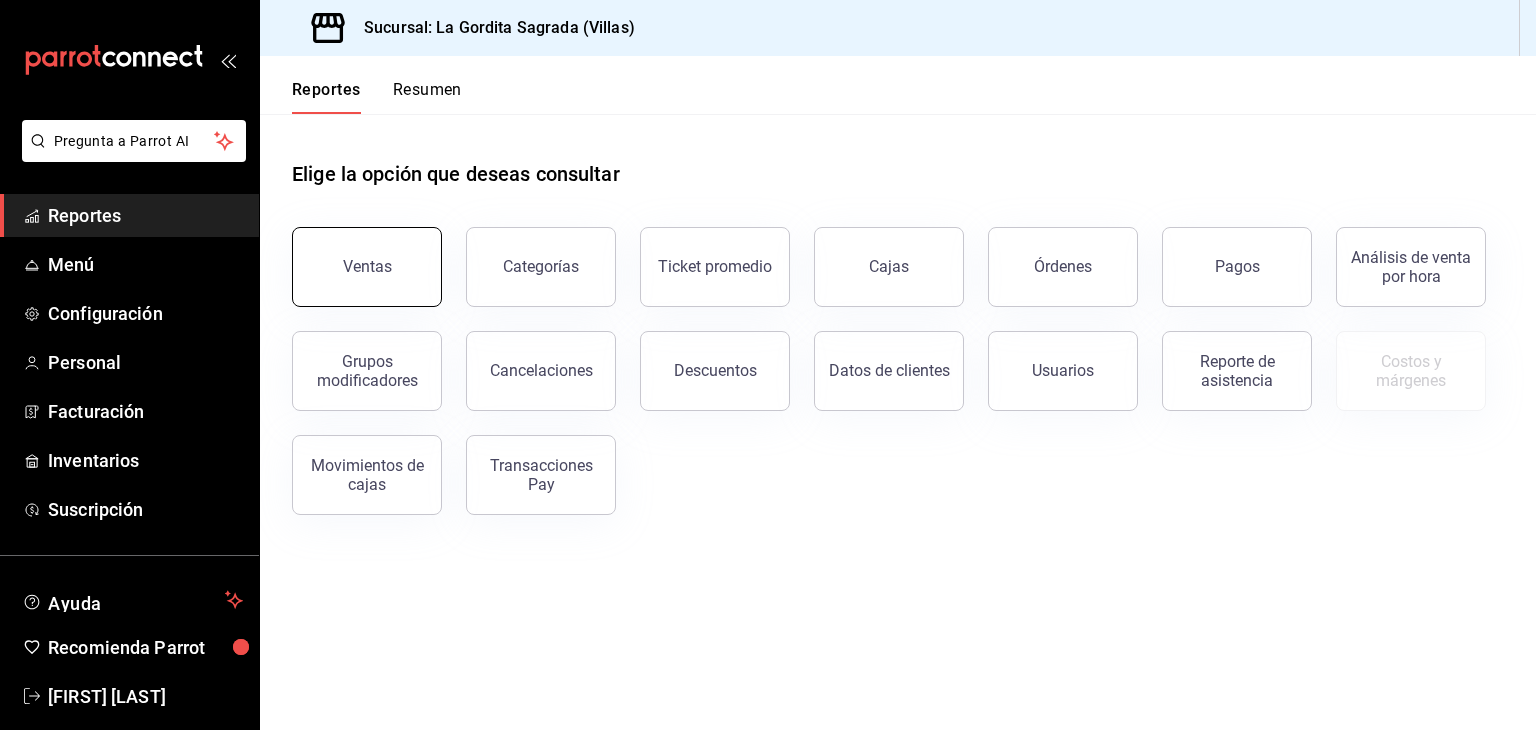 click on "Ventas" at bounding box center (367, 267) 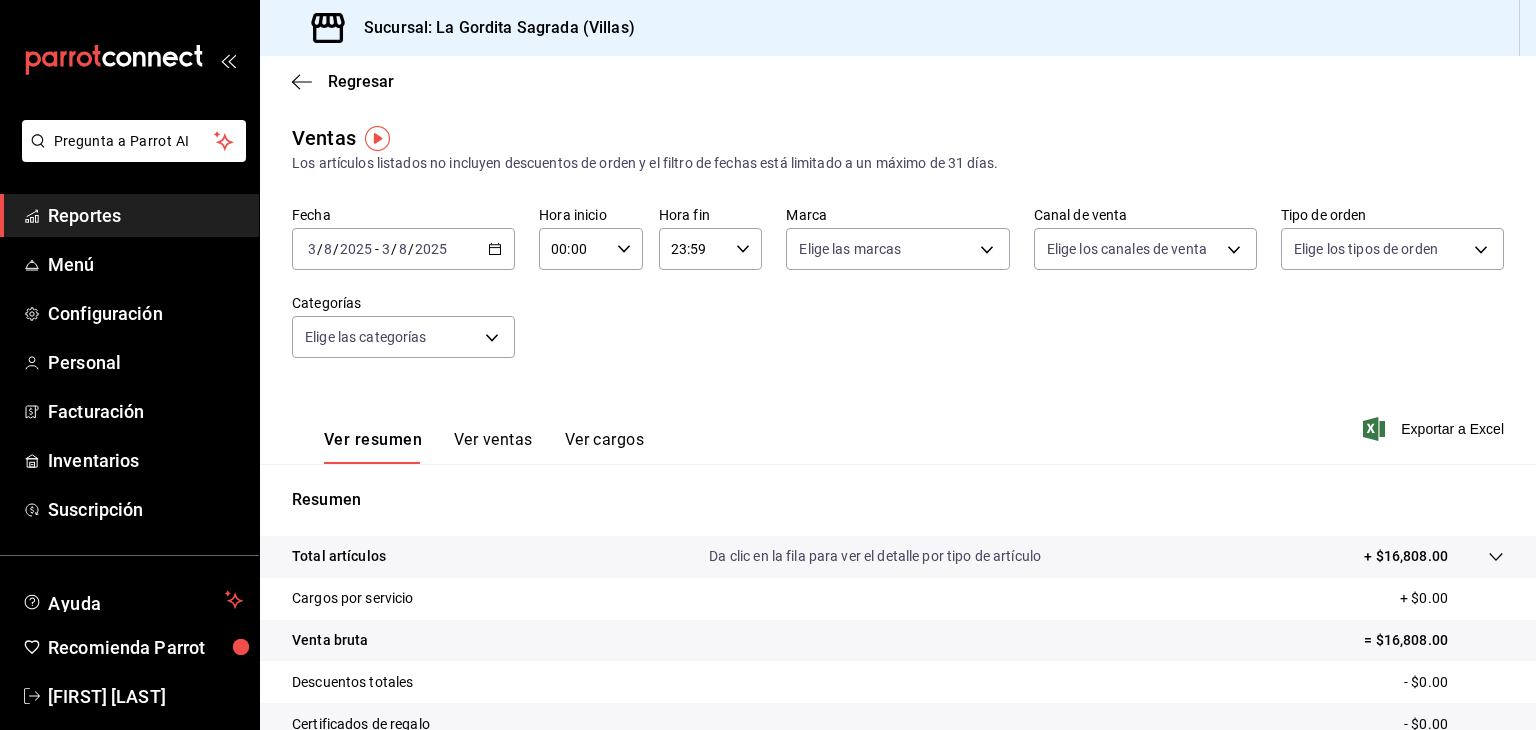 click on "2025-08-03 3 / 8 / 2025 - 2025-08-03 3 / 8 / 2025" at bounding box center [403, 249] 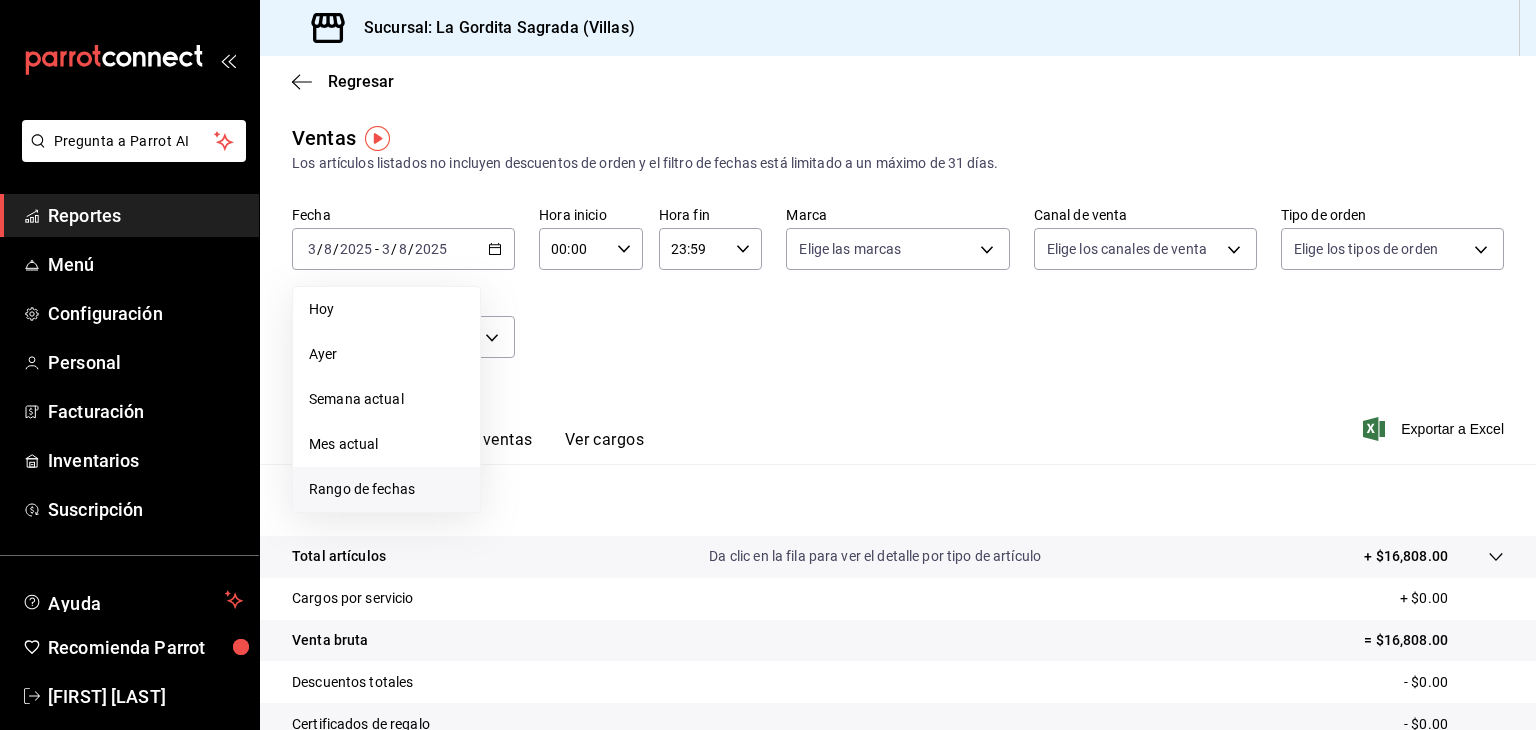 click on "Rango de fechas" at bounding box center [386, 489] 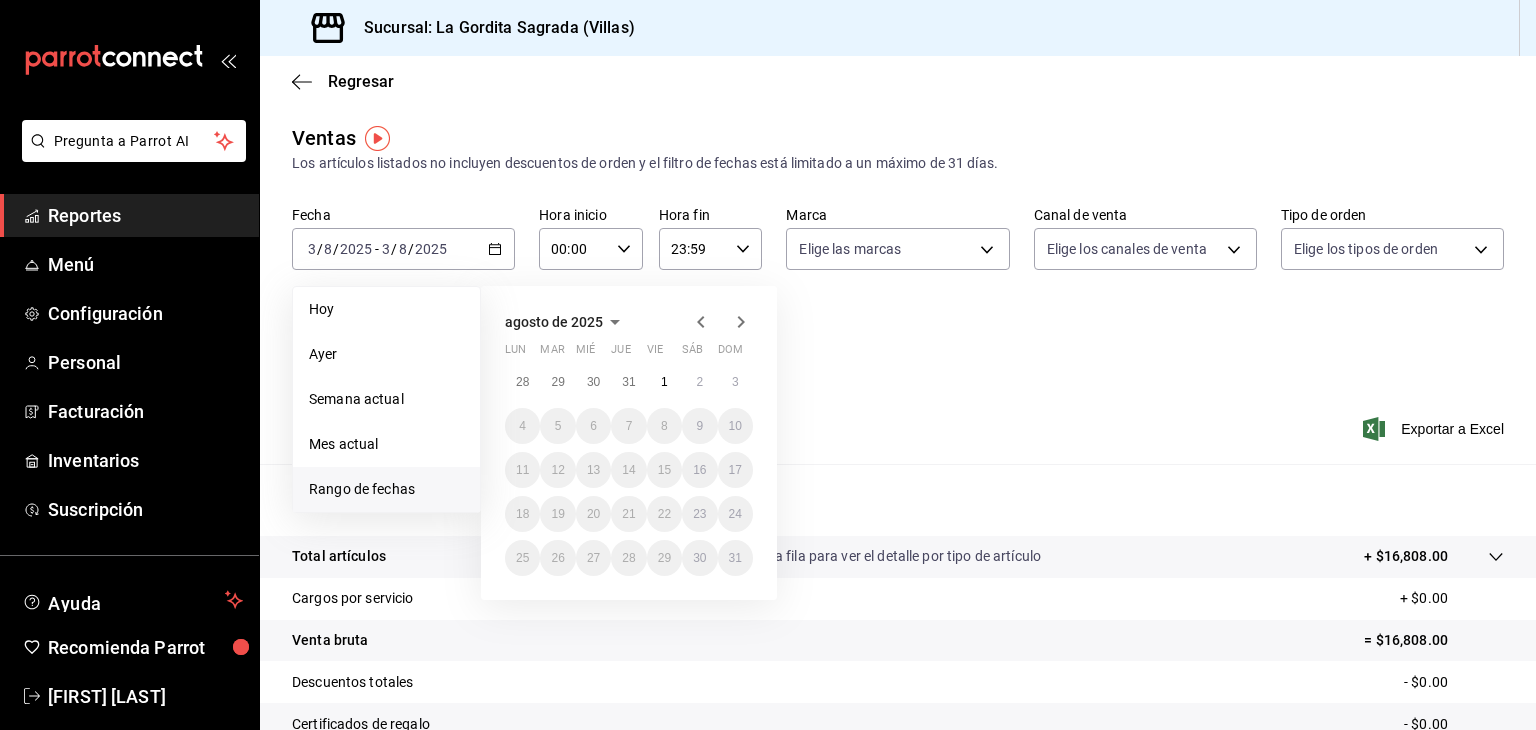 click on "agosto de 2025" at bounding box center [554, 322] 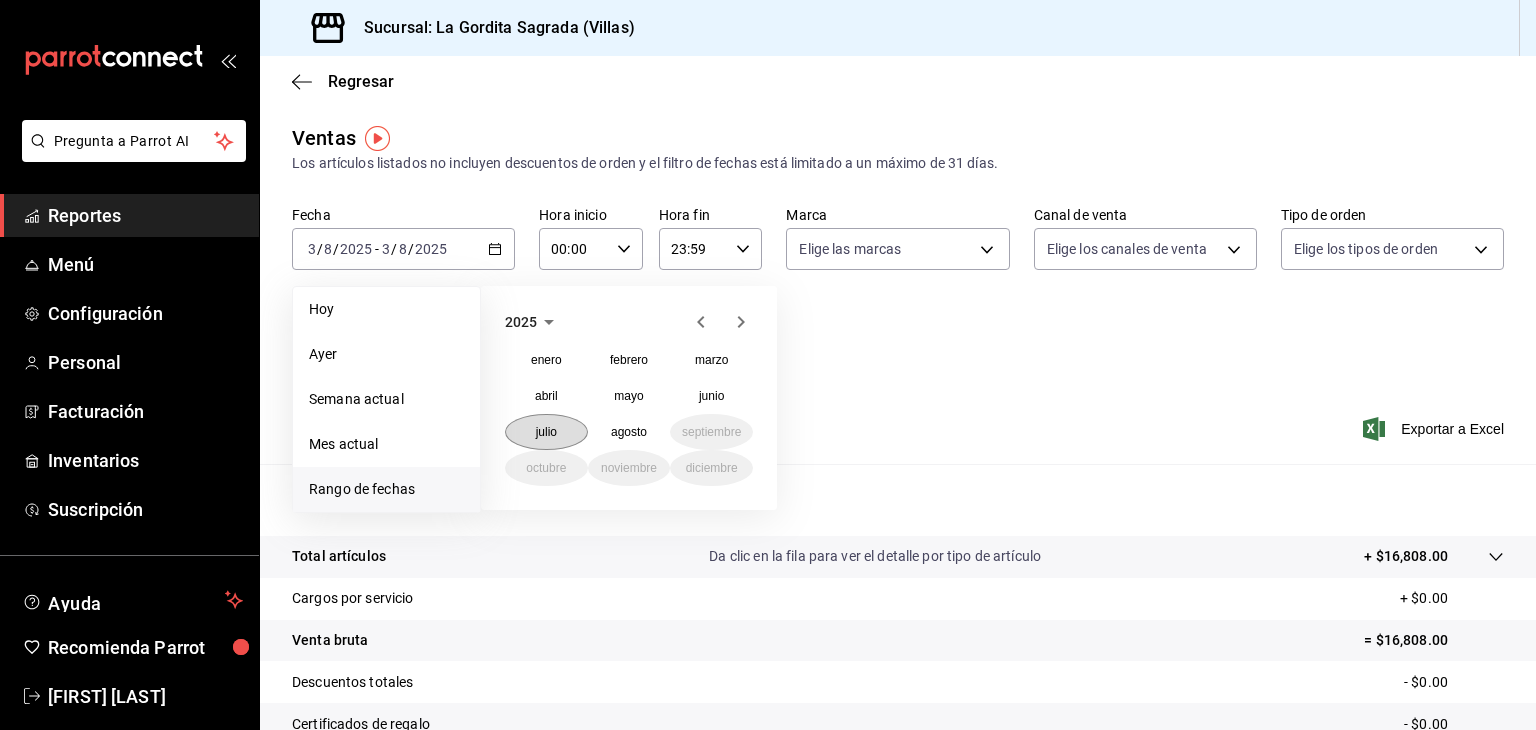 click on "julio" at bounding box center (546, 432) 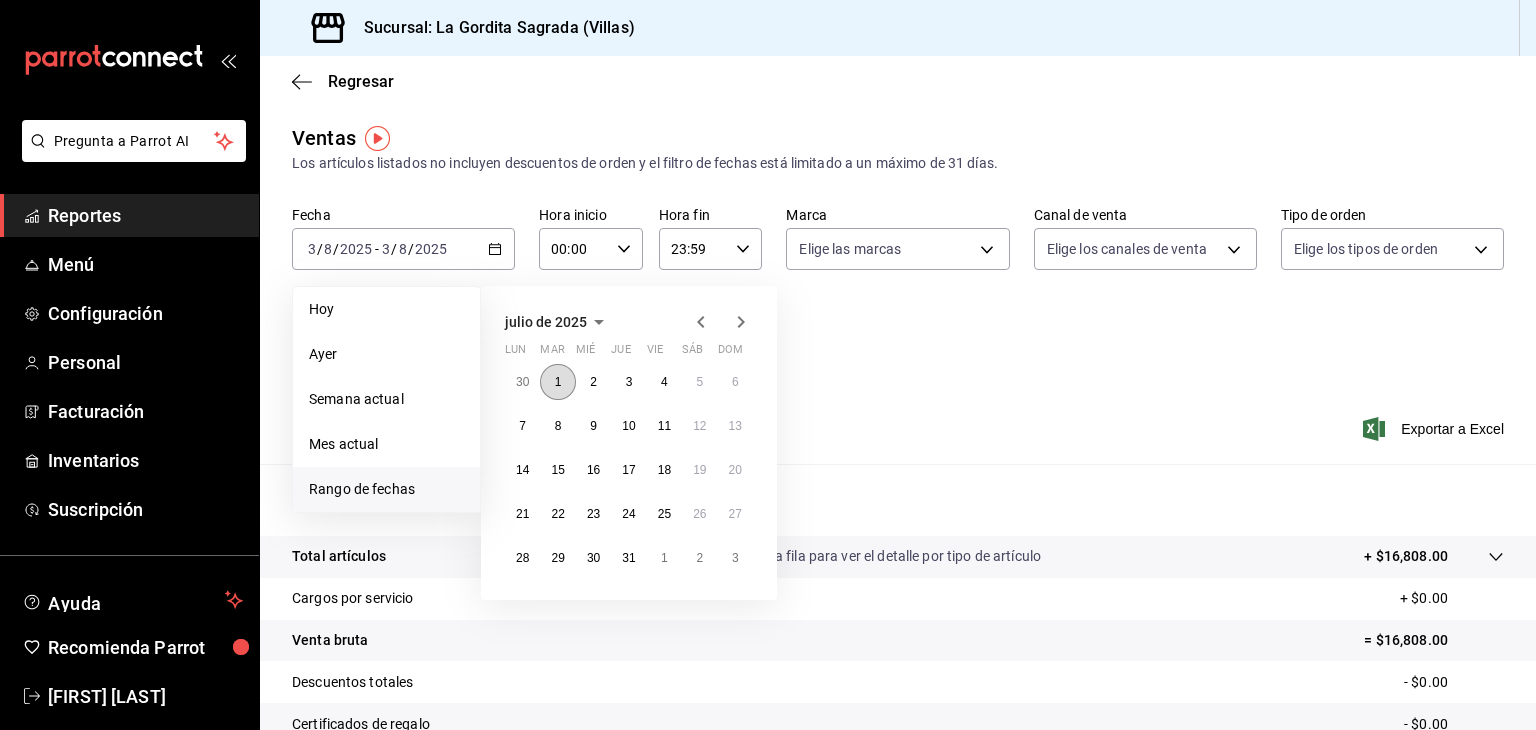 click on "1" at bounding box center [557, 382] 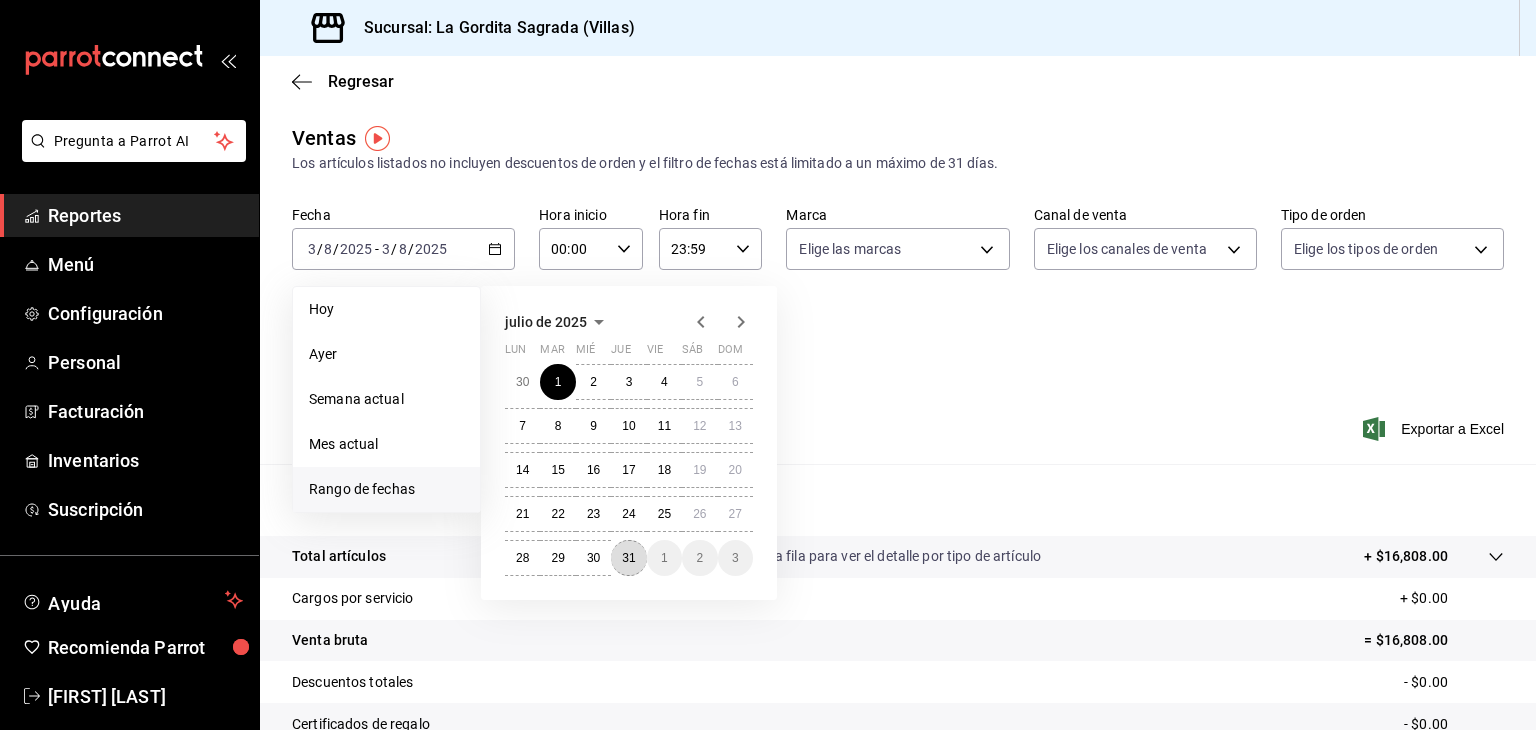 drag, startPoint x: 625, startPoint y: 561, endPoint x: 640, endPoint y: 533, distance: 31.764761 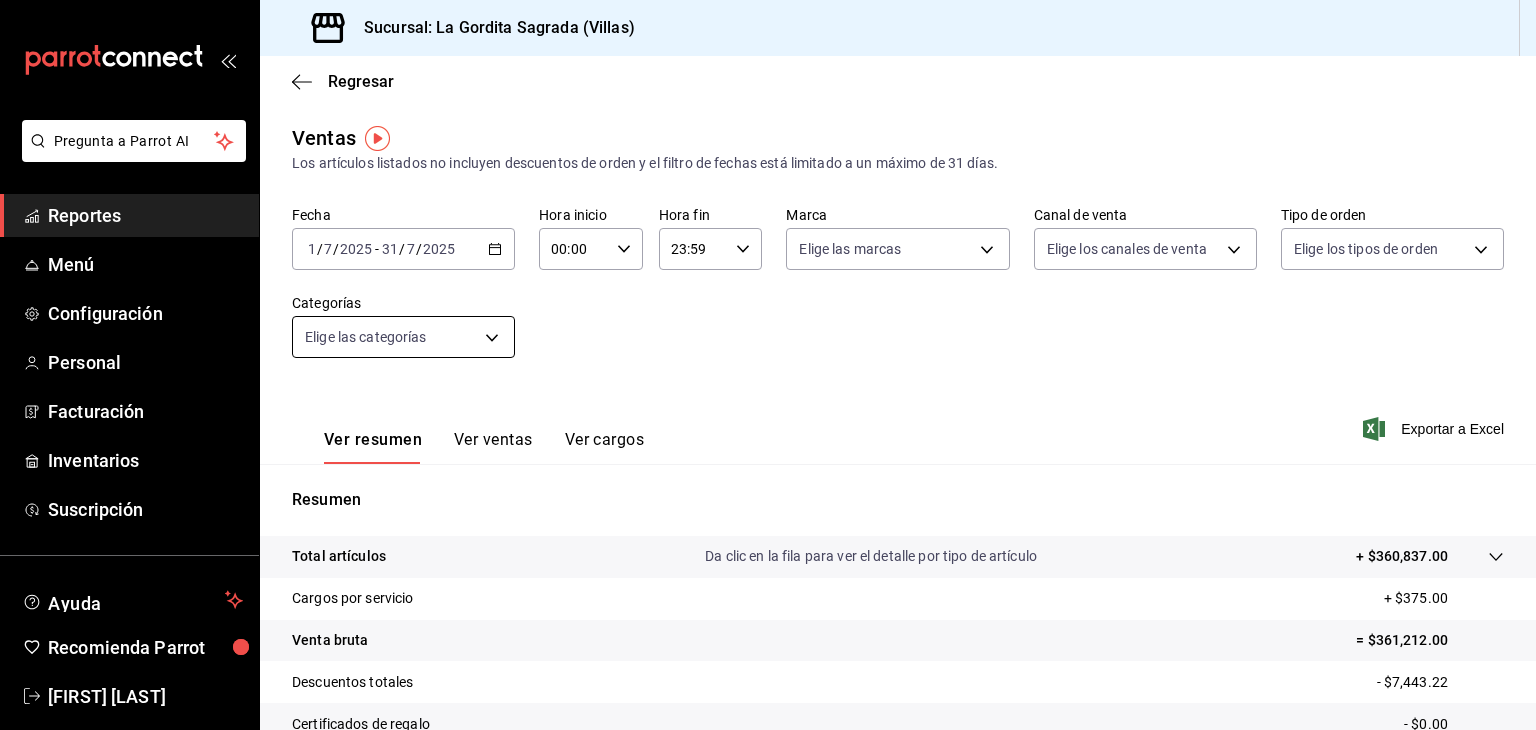 click on "Pregunta a Parrot AI Reportes   Menú   Configuración   Personal   Facturación   Inventarios   Suscripción   Ayuda Recomienda Parrot   [FIRST] [LAST]   Sugerir nueva función   Sucursal: La Gordita Sagrada (Villas) Regresar Ventas Los artículos listados no incluyen descuentos de orden y el filtro de fechas está limitado a un máximo de 31 días. Fecha 2025-07-01 1 / 7 / 2025 - 2025-07-31 31 / 7 / 2025 Hora inicio 00:00 Hora inicio Hora fin 23:59 Hora fin Marca Elige las marcas Canal de venta Elige los canales de venta Tipo de orden Elige los tipos de orden Categorías Elige las categorías Ver resumen Ver ventas Ver cargos Exportar a Excel Resumen Total artículos Da clic en la fila para ver el detalle por tipo de artículo + $360,837.00 Cargos por servicio + $375.00 Venta bruta = $361,212.00 Descuentos totales - $7,443.22 Certificados de regalo - $0.00 Venta total = $353,768.78 Impuestos - $48,795.69 Venta neta = $304,973.09 Pregunta a Parrot AI Reportes   Menú   Configuración   Personal   Facturación" at bounding box center [768, 365] 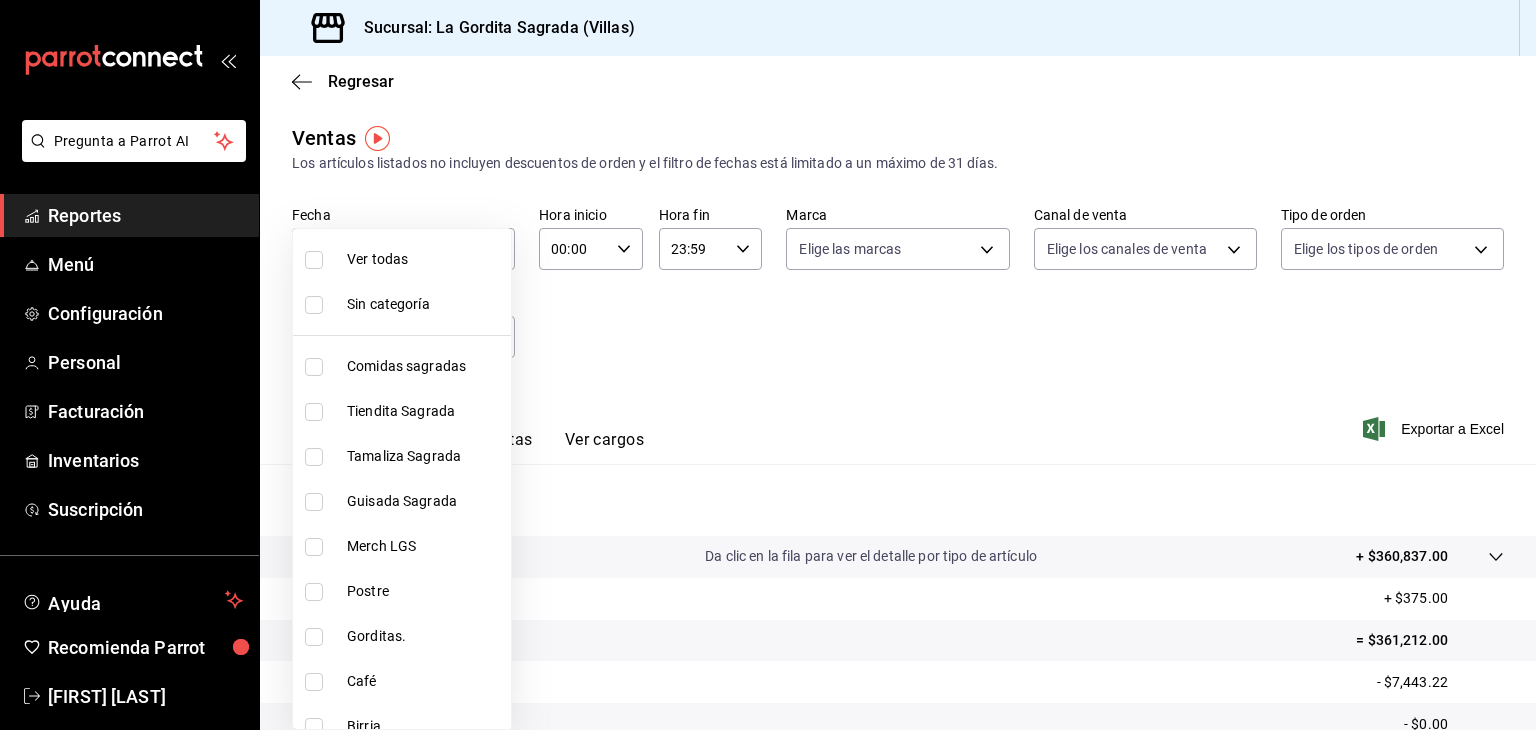 click at bounding box center [768, 365] 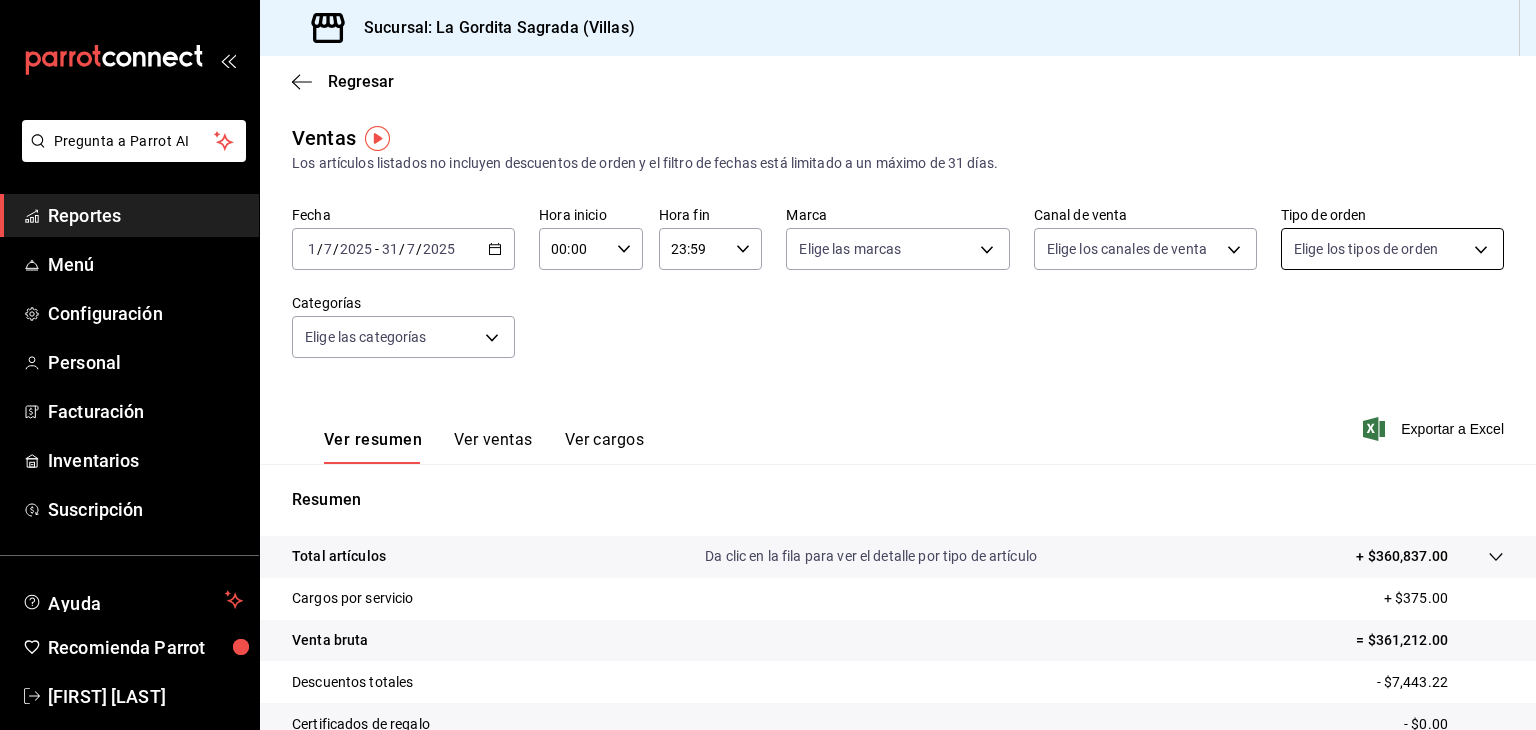 click on "Pregunta a Parrot AI Reportes   Menú   Configuración   Personal   Facturación   Inventarios   Suscripción   Ayuda Recomienda Parrot   [FIRST] [LAST]   Sugerir nueva función   Sucursal: La Gordita Sagrada (Villas) Regresar Ventas Los artículos listados no incluyen descuentos de orden y el filtro de fechas está limitado a un máximo de 31 días. Fecha 2025-07-01 1 / 7 / 2025 - 2025-07-31 31 / 7 / 2025 Hora inicio 00:00 Hora inicio Hora fin 23:59 Hora fin Marca Elige las marcas Canal de venta Elige los canales de venta Tipo de orden Elige los tipos de orden Categorías Elige las categorías Ver resumen Ver ventas Ver cargos Exportar a Excel Resumen Total artículos Da clic en la fila para ver el detalle por tipo de artículo + $360,837.00 Cargos por servicio + $375.00 Venta bruta = $361,212.00 Descuentos totales - $7,443.22 Certificados de regalo - $0.00 Venta total = $353,768.78 Impuestos - $48,795.69 Venta neta = $304,973.09 Pregunta a Parrot AI Reportes   Menú   Configuración   Personal   Facturación" at bounding box center [768, 365] 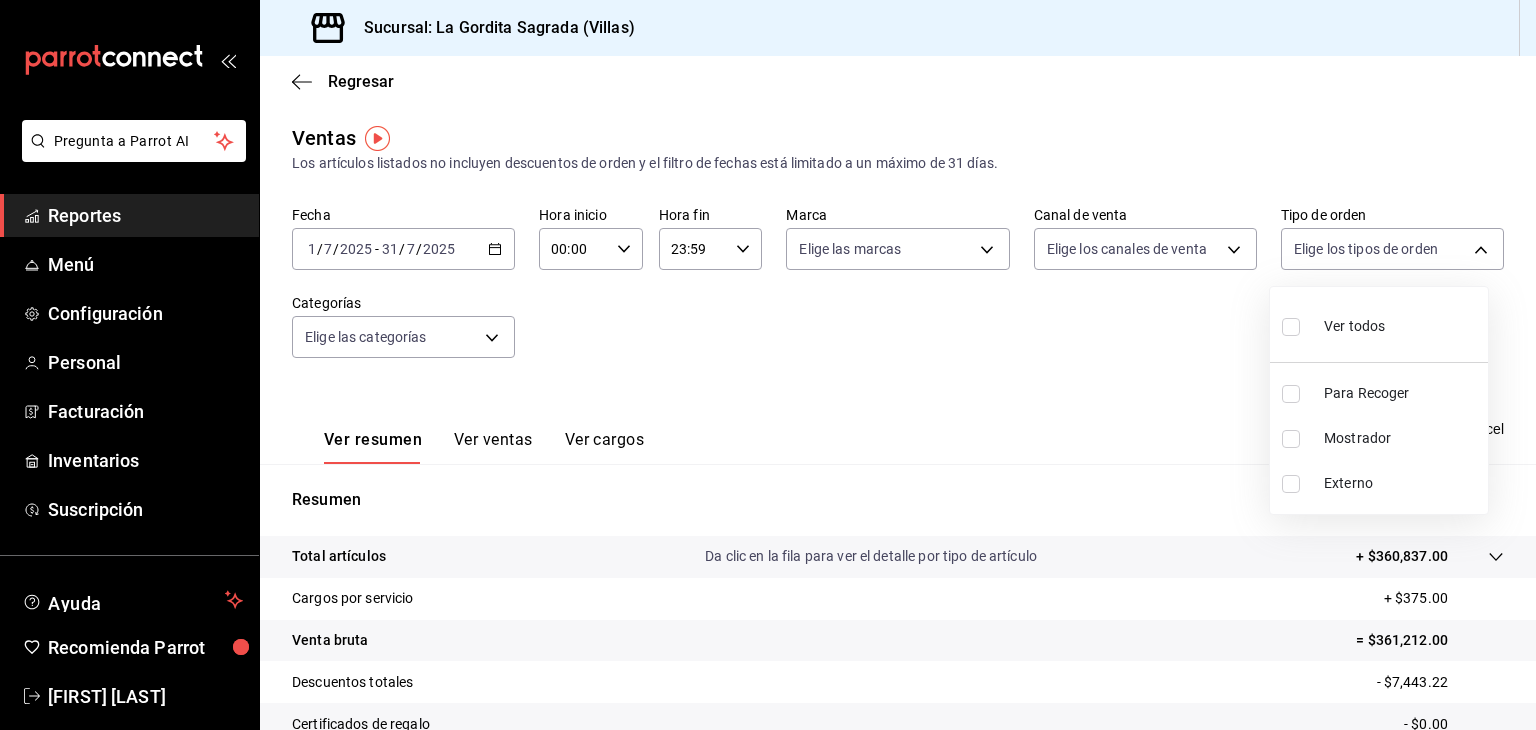 click at bounding box center (768, 365) 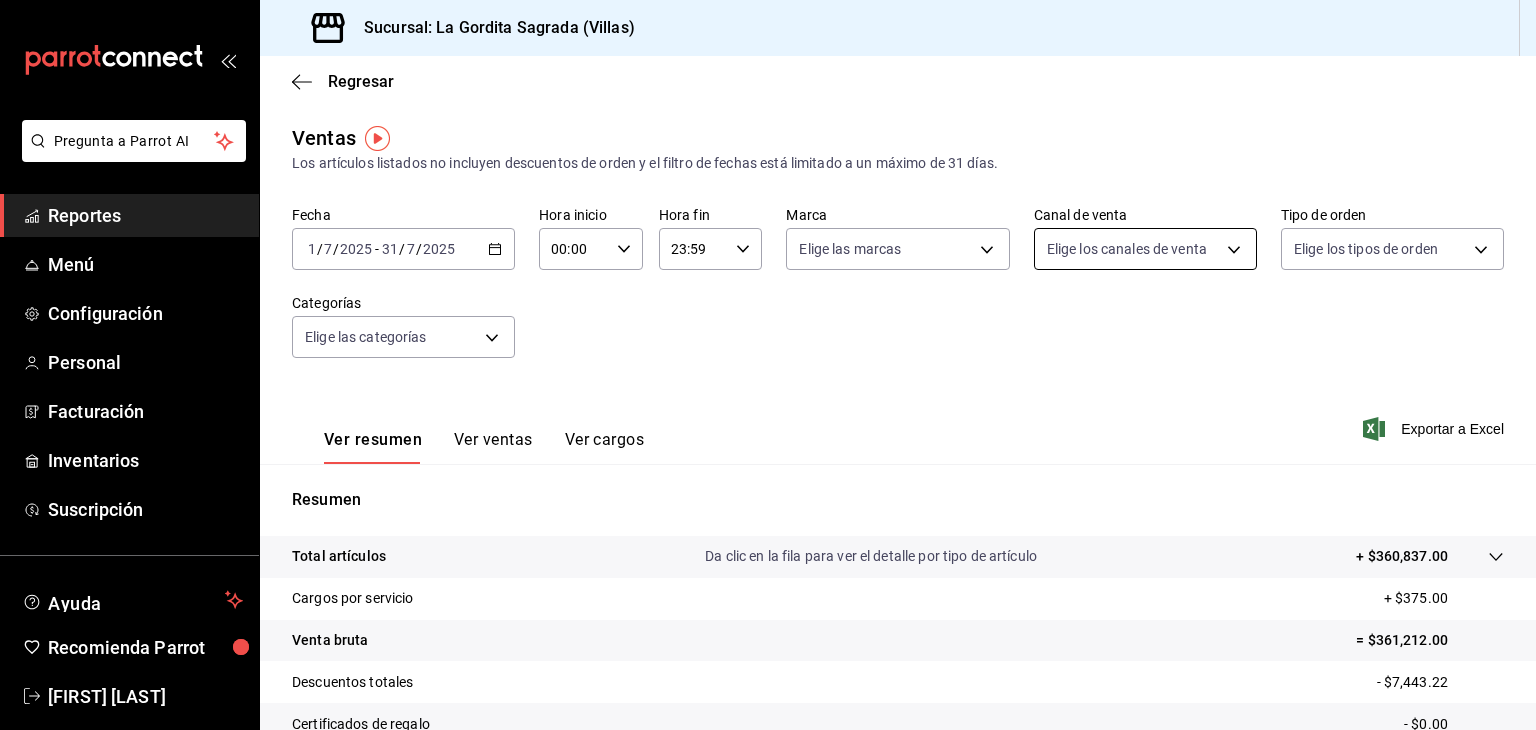click on "Pregunta a Parrot AI Reportes   Menú   Configuración   Personal   Facturación   Inventarios   Suscripción   Ayuda Recomienda Parrot   [FIRST] [LAST]   Sugerir nueva función   Sucursal: La Gordita Sagrada (Villas) Regresar Ventas Los artículos listados no incluyen descuentos de orden y el filtro de fechas está limitado a un máximo de 31 días. Fecha 2025-07-01 1 / 7 / 2025 - 2025-07-31 31 / 7 / 2025 Hora inicio 00:00 Hora inicio Hora fin 23:59 Hora fin Marca Elige las marcas Canal de venta Elige los canales de venta Tipo de orden Elige los tipos de orden Categorías Elige las categorías Ver resumen Ver ventas Ver cargos Exportar a Excel Resumen Total artículos Da clic en la fila para ver el detalle por tipo de artículo + $360,837.00 Cargos por servicio + $375.00 Venta bruta = $361,212.00 Descuentos totales - $7,443.22 Certificados de regalo - $0.00 Venta total = $353,768.78 Impuestos - $48,795.69 Venta neta = $304,973.09 Pregunta a Parrot AI Reportes   Menú   Configuración   Personal   Facturación" at bounding box center (768, 365) 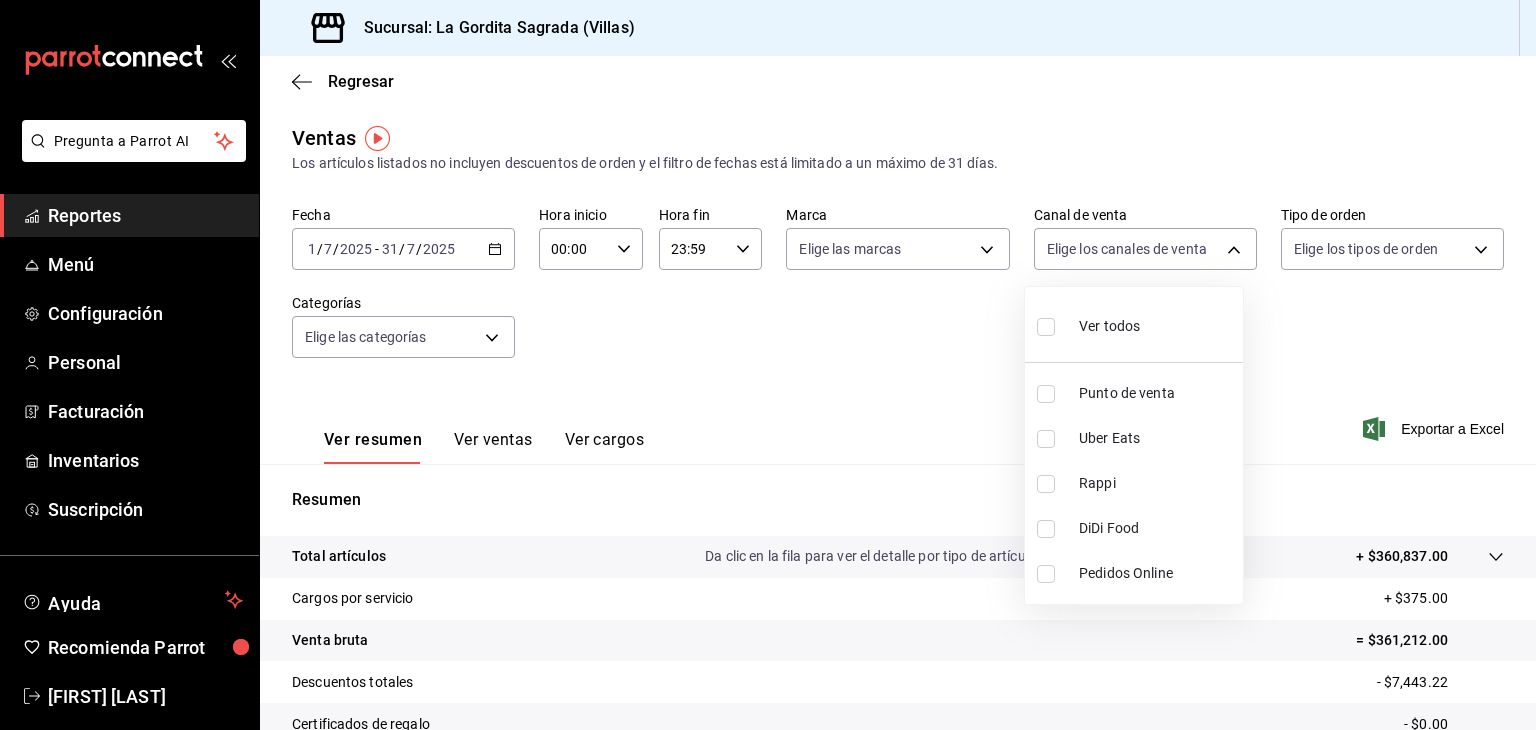 click on "Uber Eats" at bounding box center [1157, 438] 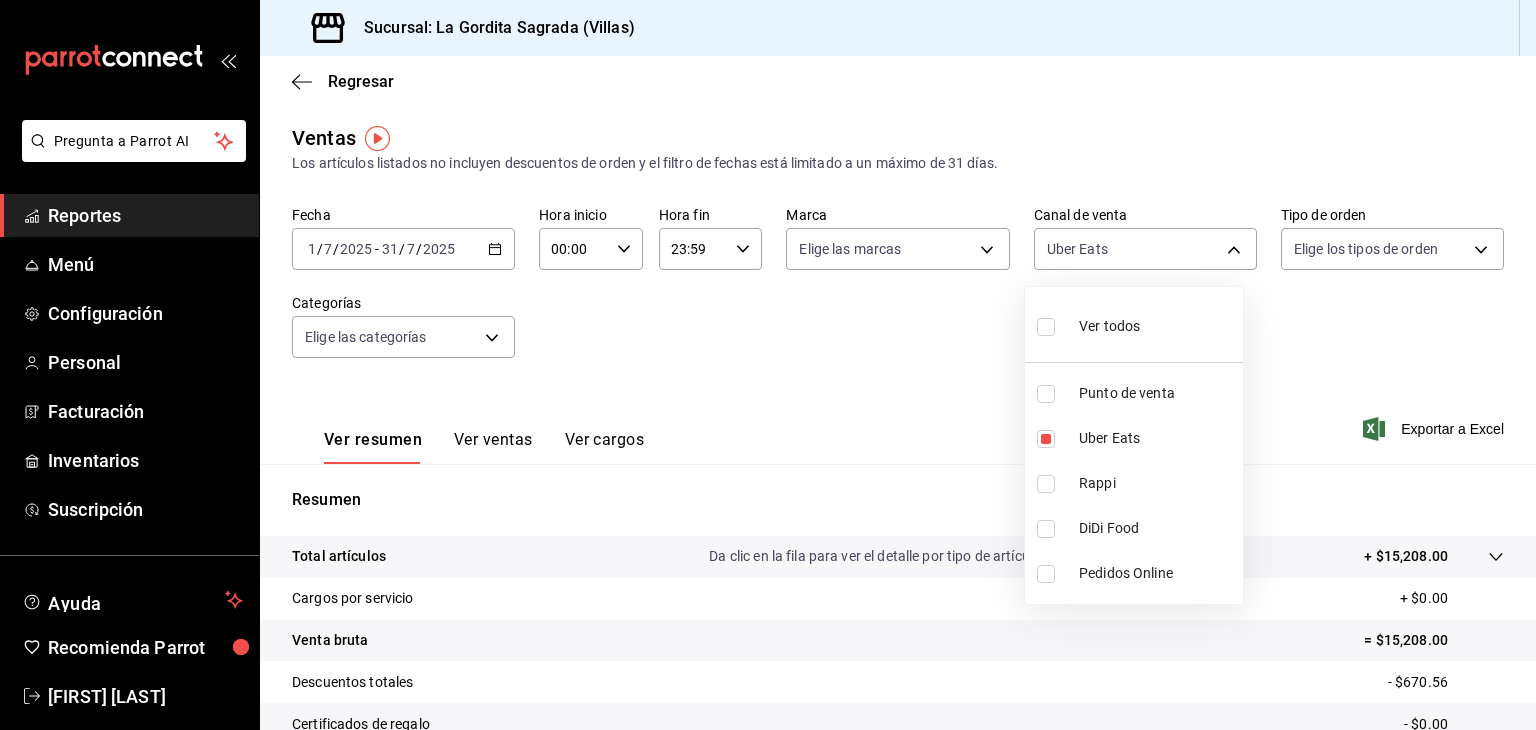 click at bounding box center (768, 365) 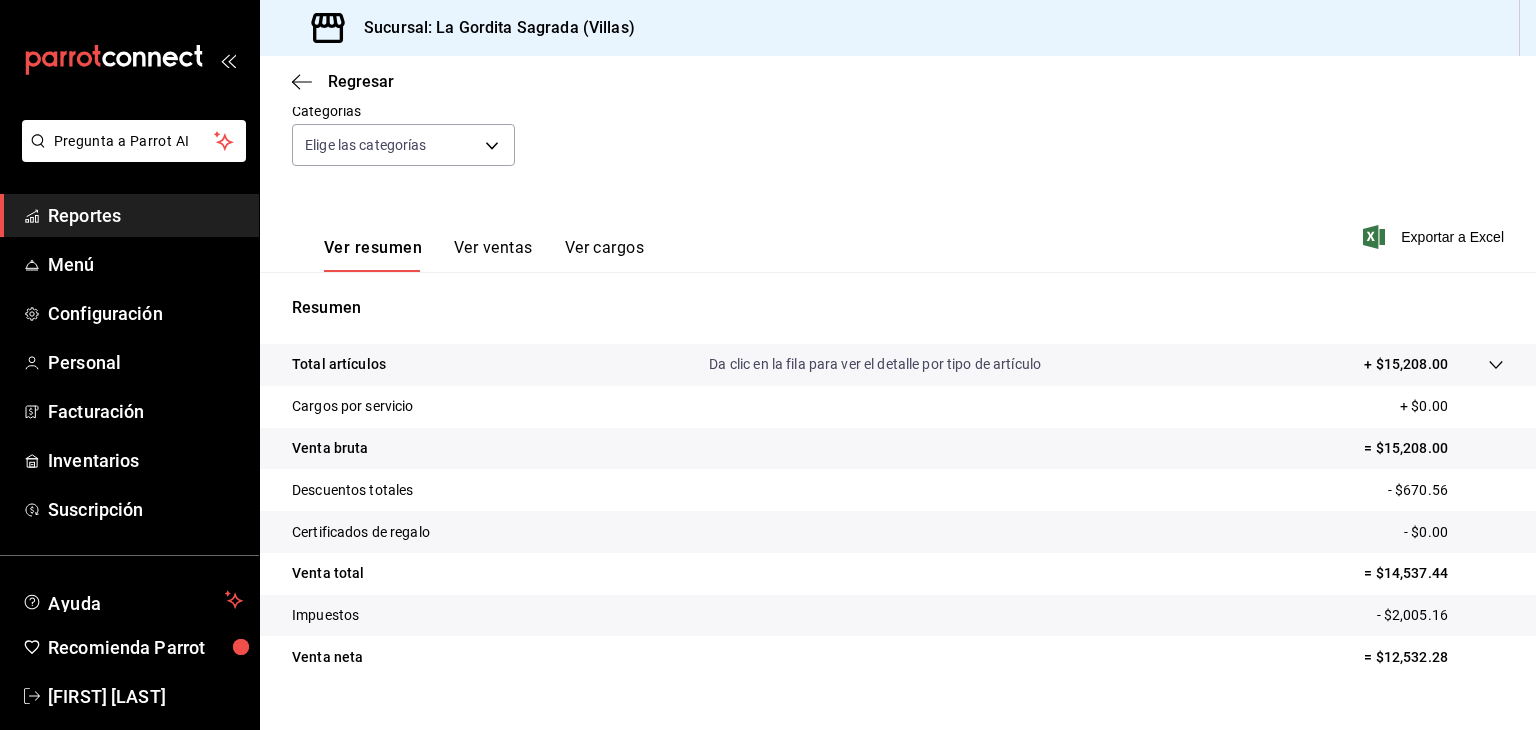 scroll, scrollTop: 200, scrollLeft: 0, axis: vertical 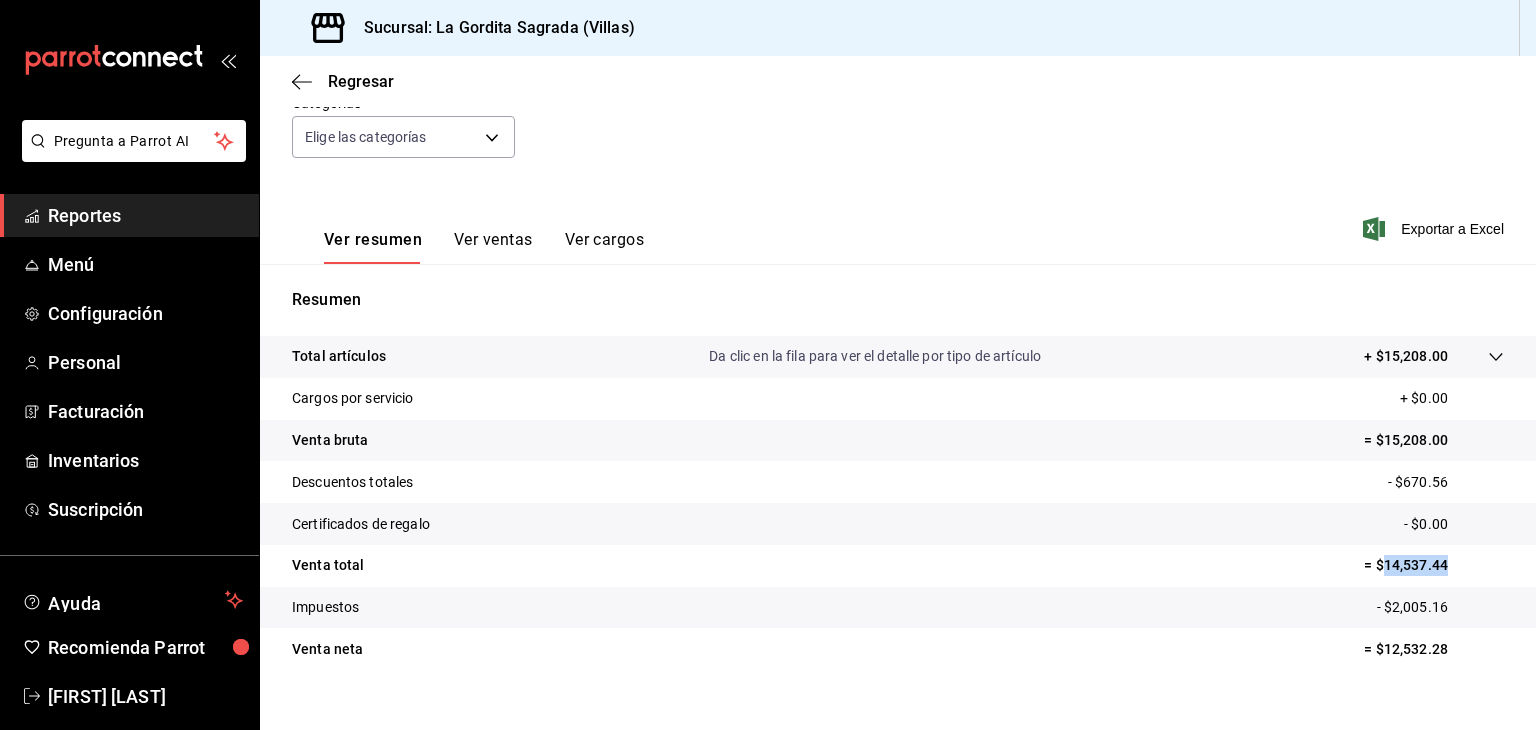 drag, startPoint x: 1367, startPoint y: 559, endPoint x: 1441, endPoint y: 558, distance: 74.00676 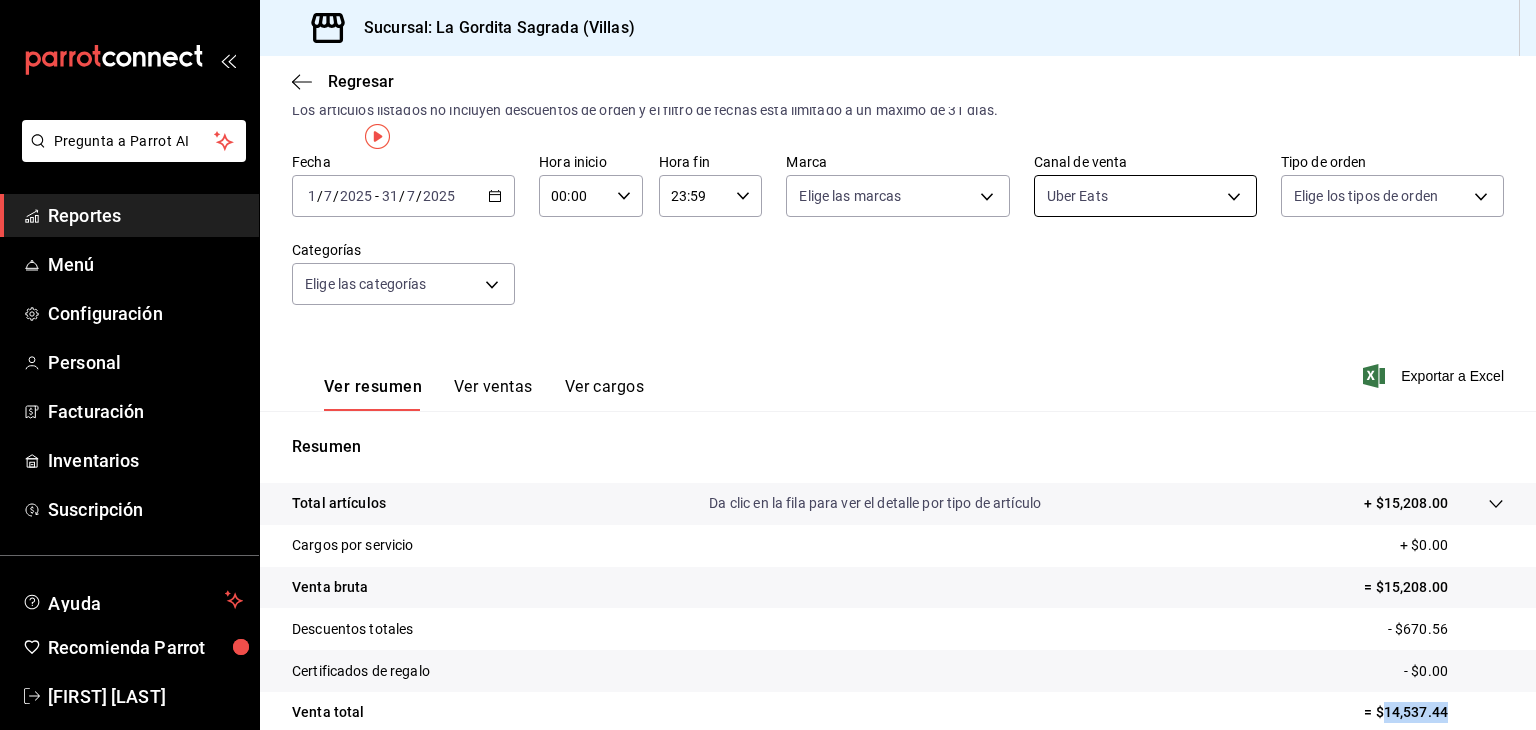 scroll, scrollTop: 0, scrollLeft: 0, axis: both 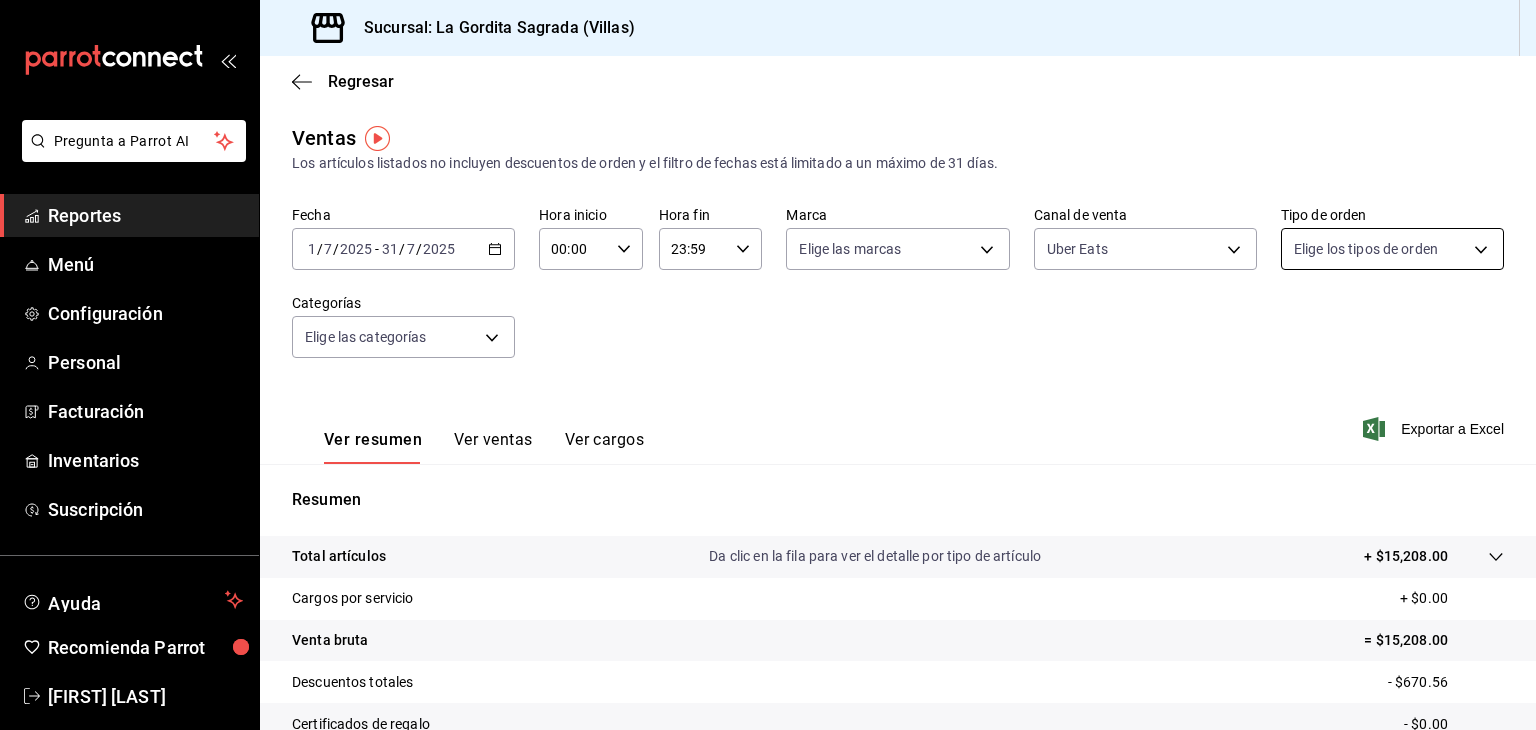 click on "Pregunta a Parrot AI Reportes   Menú   Configuración   Personal   Facturación   Inventarios   Suscripción   Ayuda Recomienda Parrot   [FIRST] [LAST]   Sugerir nueva función   Sucursal: La Gordita Sagrada (Villas) Regresar Ventas Los artículos listados no incluyen descuentos de orden y el filtro de fechas está limitado a un máximo de 31 días. Fecha 2025-07-01 1 / 7 / 2025 - 2025-07-31 31 / 7 / 2025 Hora inicio 00:00 Hora inicio Hora fin 23:59 Hora fin Marca Elige las marcas Canal de venta Uber Eats UBER_EATS Tipo de orden Elige los tipos de orden Categorías Elige las categorías Ver resumen Ver ventas Ver cargos Exportar a Excel Resumen Total artículos Da clic en la fila para ver el detalle por tipo de artículo + $15,208.00 Cargos por servicio + $0.00 Venta bruta = $15,208.00 Descuentos totales - $670.56 Certificados de regalo - $0.00 Venta total = $14,537.44 Impuestos - $2,005.16 Venta neta = $12,532.28 Pregunta a Parrot AI Reportes   Menú   Configuración   Personal   Facturación   Inventarios" at bounding box center (768, 365) 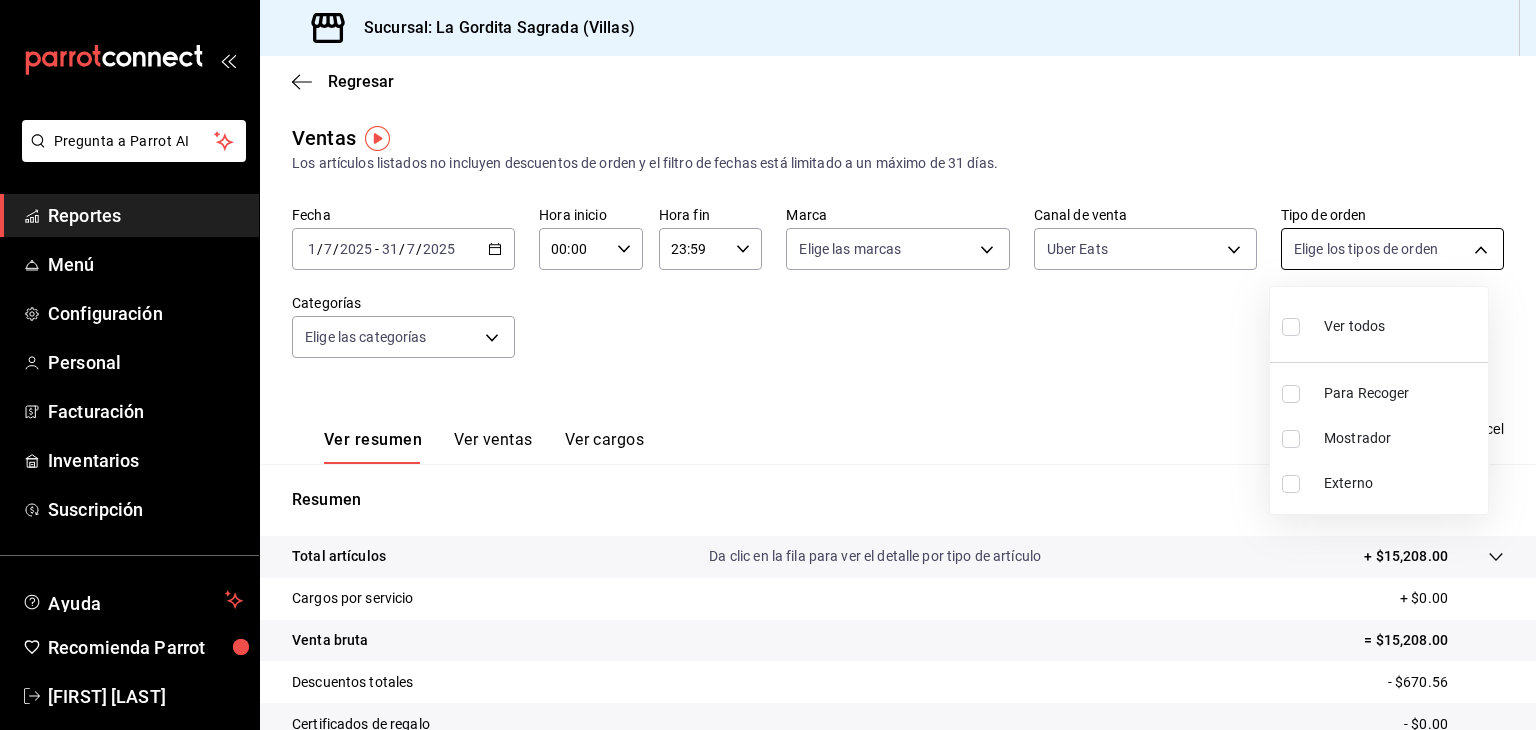 click at bounding box center (768, 365) 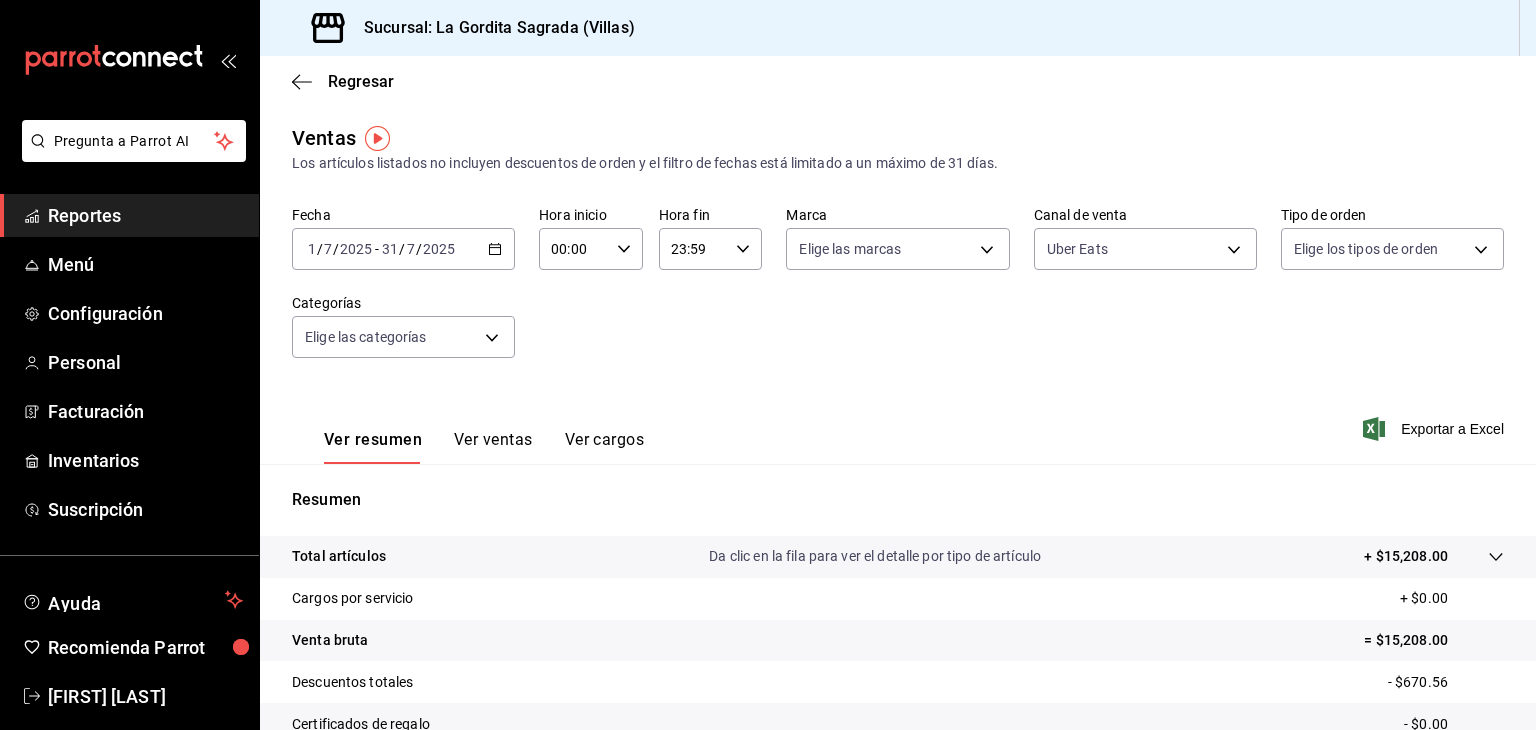 click on "Pregunta a Parrot AI Reportes   Menú   Configuración   Personal   Facturación   Inventarios   Suscripción   Ayuda Recomienda Parrot   [FIRST] [LAST]   Sugerir nueva función   Sucursal: La Gordita Sagrada (Villas) Regresar Ventas Los artículos listados no incluyen descuentos de orden y el filtro de fechas está limitado a un máximo de 31 días. Fecha 2025-07-01 1 / 7 / 2025 - 2025-07-31 31 / 7 / 2025 Hora inicio 00:00 Hora inicio Hora fin 23:59 Hora fin Marca Elige las marcas Canal de venta Uber Eats UBER_EATS Tipo de orden Elige los tipos de orden Categorías Elige las categorías Ver resumen Ver ventas Ver cargos Exportar a Excel Resumen Total artículos Da clic en la fila para ver el detalle por tipo de artículo + $15,208.00 Cargos por servicio + $0.00 Venta bruta = $15,208.00 Descuentos totales - $670.56 Certificados de regalo - $0.00 Venta total = $14,537.44 Impuestos - $2,005.16 Venta neta = $12,532.28 Pregunta a Parrot AI Reportes   Menú   Configuración   Personal   Facturación   Inventarios" at bounding box center (768, 365) 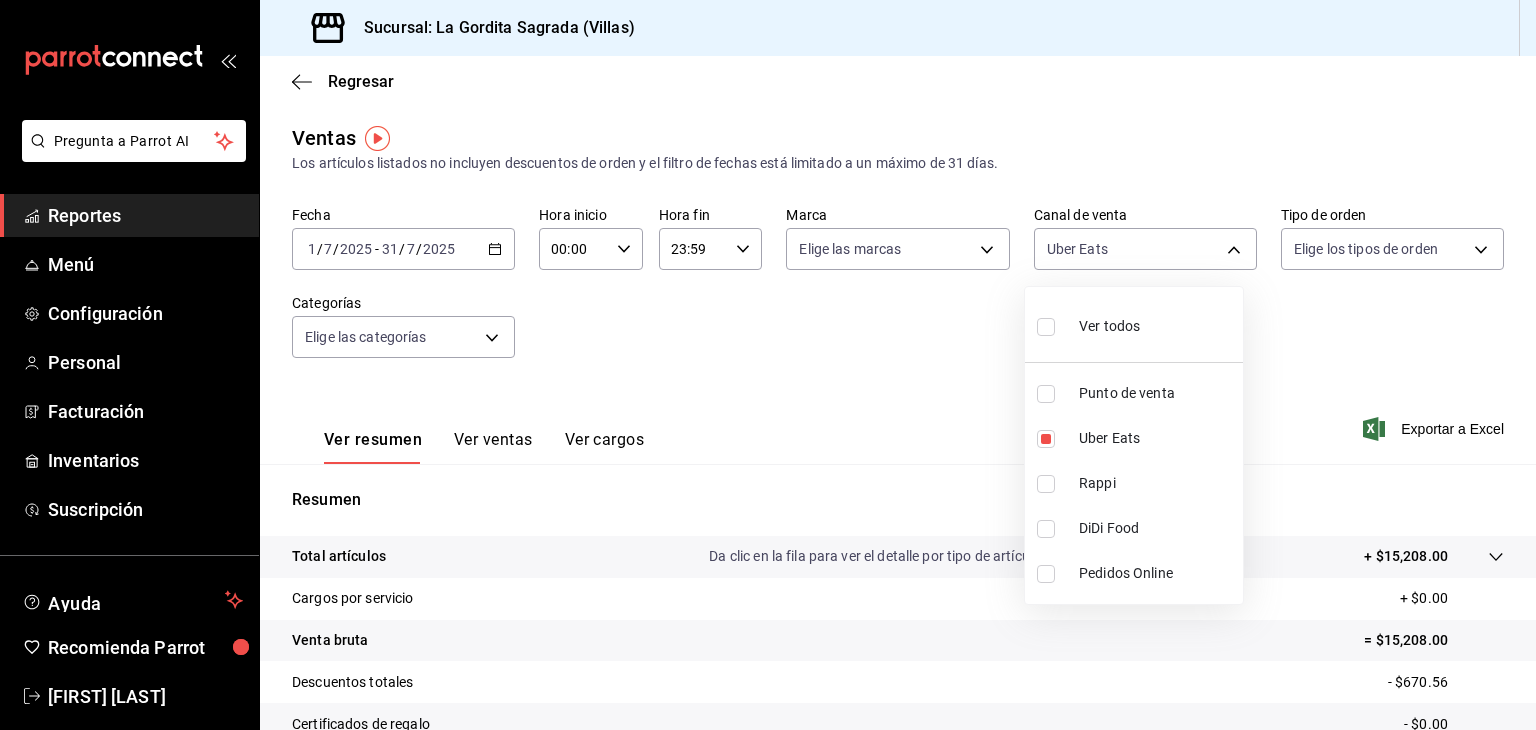 click at bounding box center (768, 365) 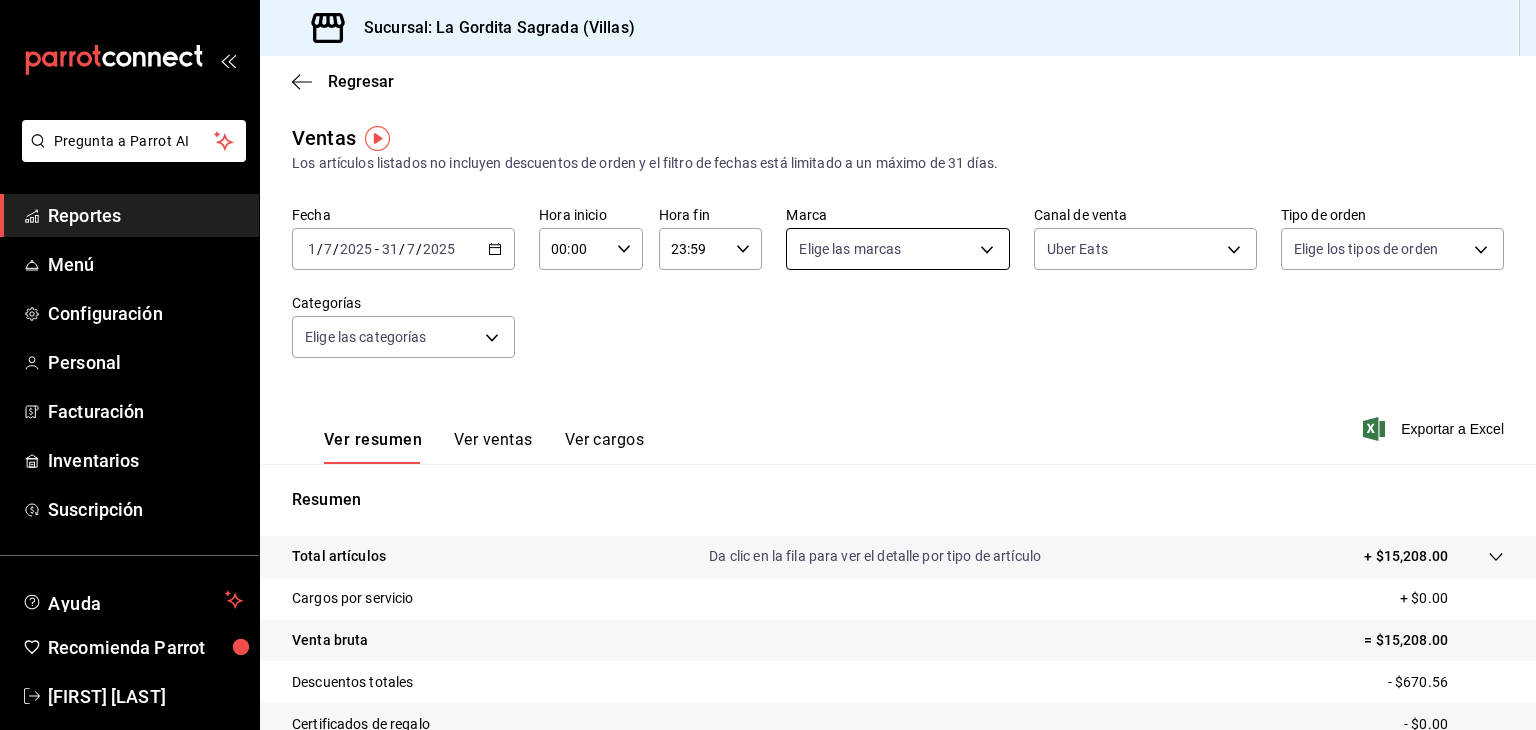 click on "Pregunta a Parrot AI Reportes   Menú   Configuración   Personal   Facturación   Inventarios   Suscripción   Ayuda Recomienda Parrot   [FIRST] [LAST]   Sugerir nueva función   Sucursal: La Gordita Sagrada (Villas) Regresar Ventas Los artículos listados no incluyen descuentos de orden y el filtro de fechas está limitado a un máximo de 31 días. Fecha 2025-07-01 1 / 7 / 2025 - 2025-07-31 31 / 7 / 2025 Hora inicio 00:00 Hora inicio Hora fin 23:59 Hora fin Marca Elige las marcas Canal de venta Uber Eats UBER_EATS Tipo de orden Elige los tipos de orden Categorías Elige las categorías Ver resumen Ver ventas Ver cargos Exportar a Excel Resumen Total artículos Da clic en la fila para ver el detalle por tipo de artículo + $15,208.00 Cargos por servicio + $0.00 Venta bruta = $15,208.00 Descuentos totales - $670.56 Certificados de regalo - $0.00 Venta total = $14,537.44 Impuestos - $2,005.16 Venta neta = $12,532.28 Pregunta a Parrot AI Reportes   Menú   Configuración   Personal   Facturación   Inventarios" at bounding box center (768, 365) 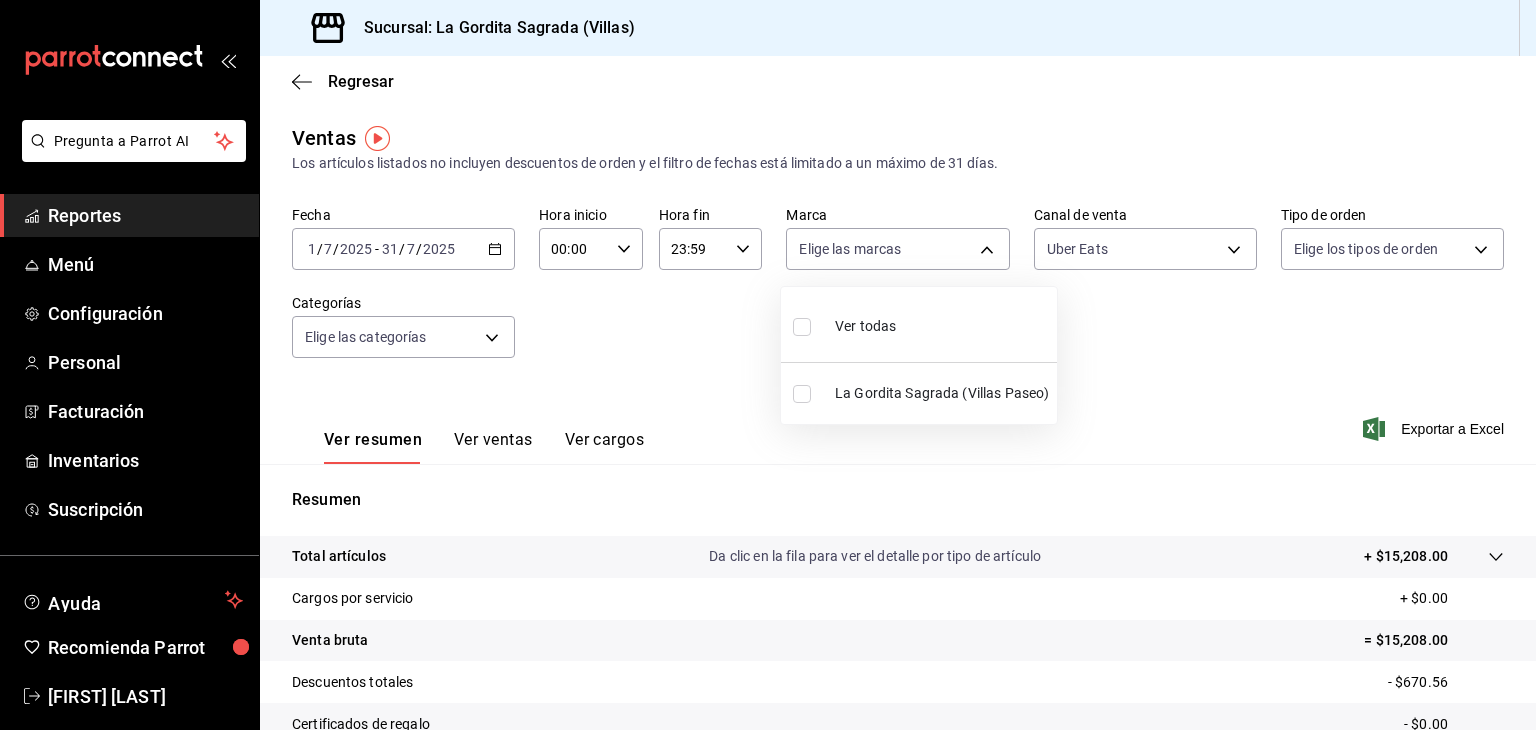 drag, startPoint x: 913, startPoint y: 277, endPoint x: 1116, endPoint y: 243, distance: 205.82759 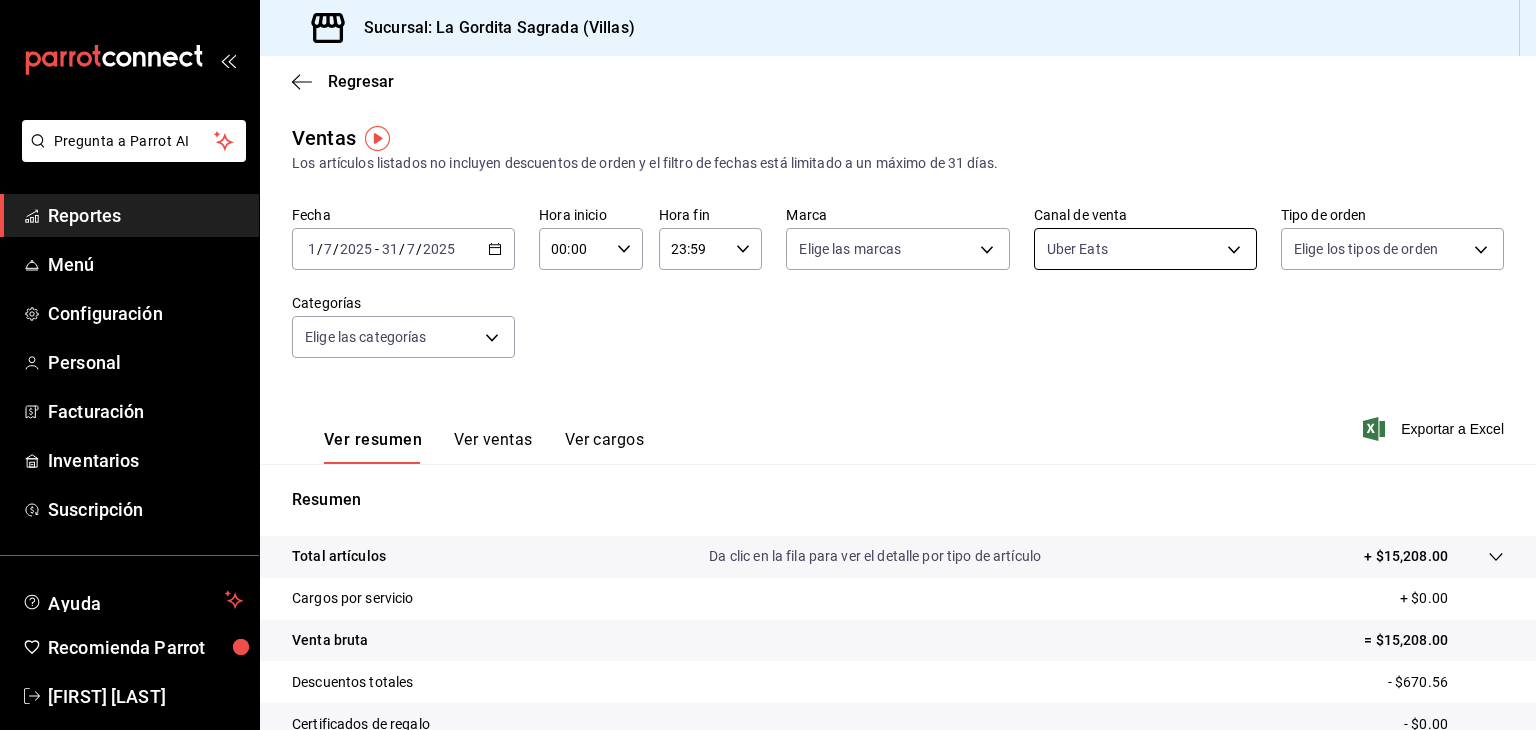 click on "Pregunta a Parrot AI Reportes   Menú   Configuración   Personal   Facturación   Inventarios   Suscripción   Ayuda Recomienda Parrot   [FIRST] [LAST]   Sugerir nueva función   Sucursal: La Gordita Sagrada (Villas) Regresar Ventas Los artículos listados no incluyen descuentos de orden y el filtro de fechas está limitado a un máximo de 31 días. Fecha 2025-07-01 1 / 7 / 2025 - 2025-07-31 31 / 7 / 2025 Hora inicio 00:00 Hora inicio Hora fin 23:59 Hora fin Marca Elige las marcas Canal de venta Uber Eats UBER_EATS Tipo de orden Elige los tipos de orden Categorías Elige las categorías Ver resumen Ver ventas Ver cargos Exportar a Excel Resumen Total artículos Da clic en la fila para ver el detalle por tipo de artículo + $15,208.00 Cargos por servicio + $0.00 Venta bruta = $15,208.00 Descuentos totales - $670.56 Certificados de regalo - $0.00 Venta total = $14,537.44 Impuestos - $2,005.16 Venta neta = $12,532.28 Pregunta a Parrot AI Reportes   Menú   Configuración   Personal   Facturación   Inventarios" at bounding box center (768, 365) 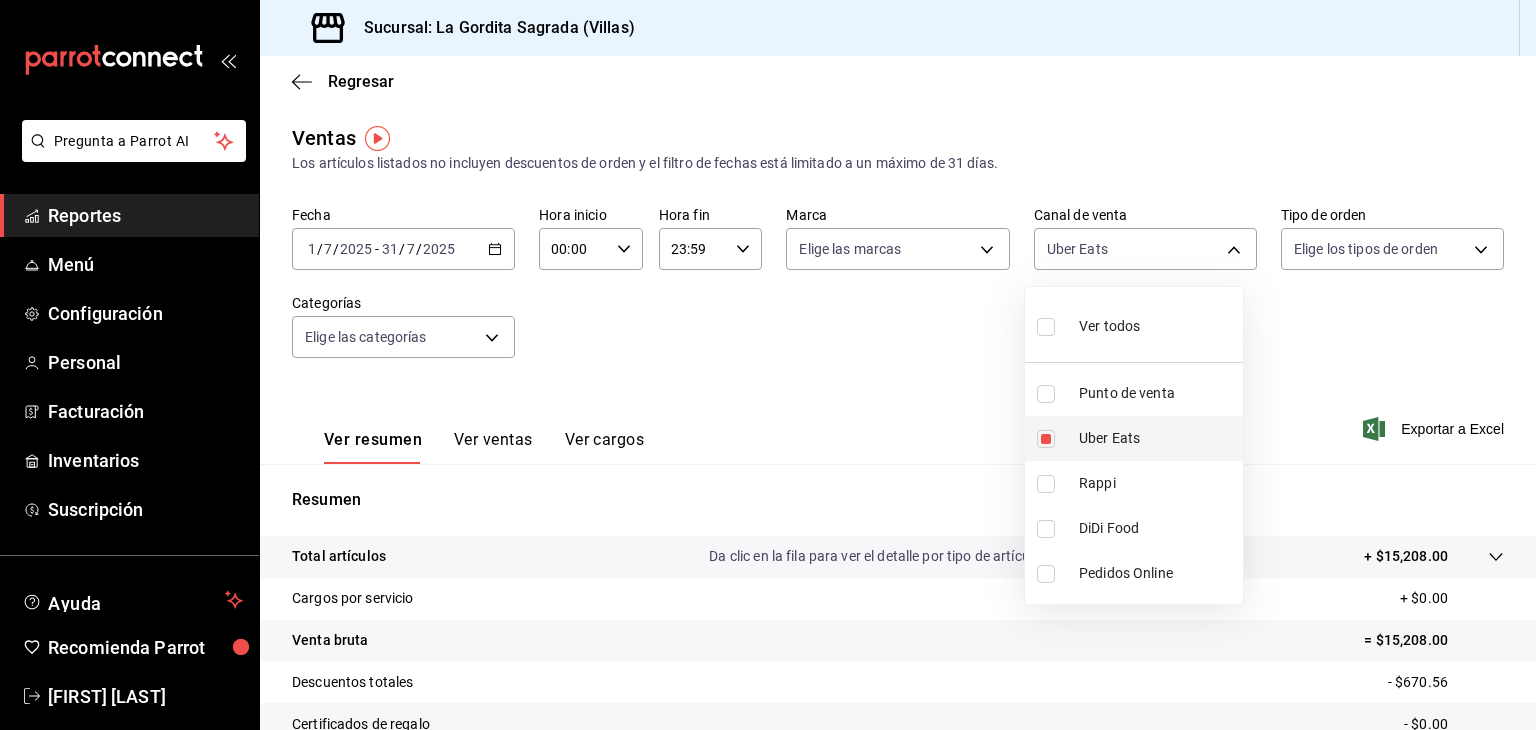 drag, startPoint x: 1059, startPoint y: 437, endPoint x: 1059, endPoint y: 493, distance: 56 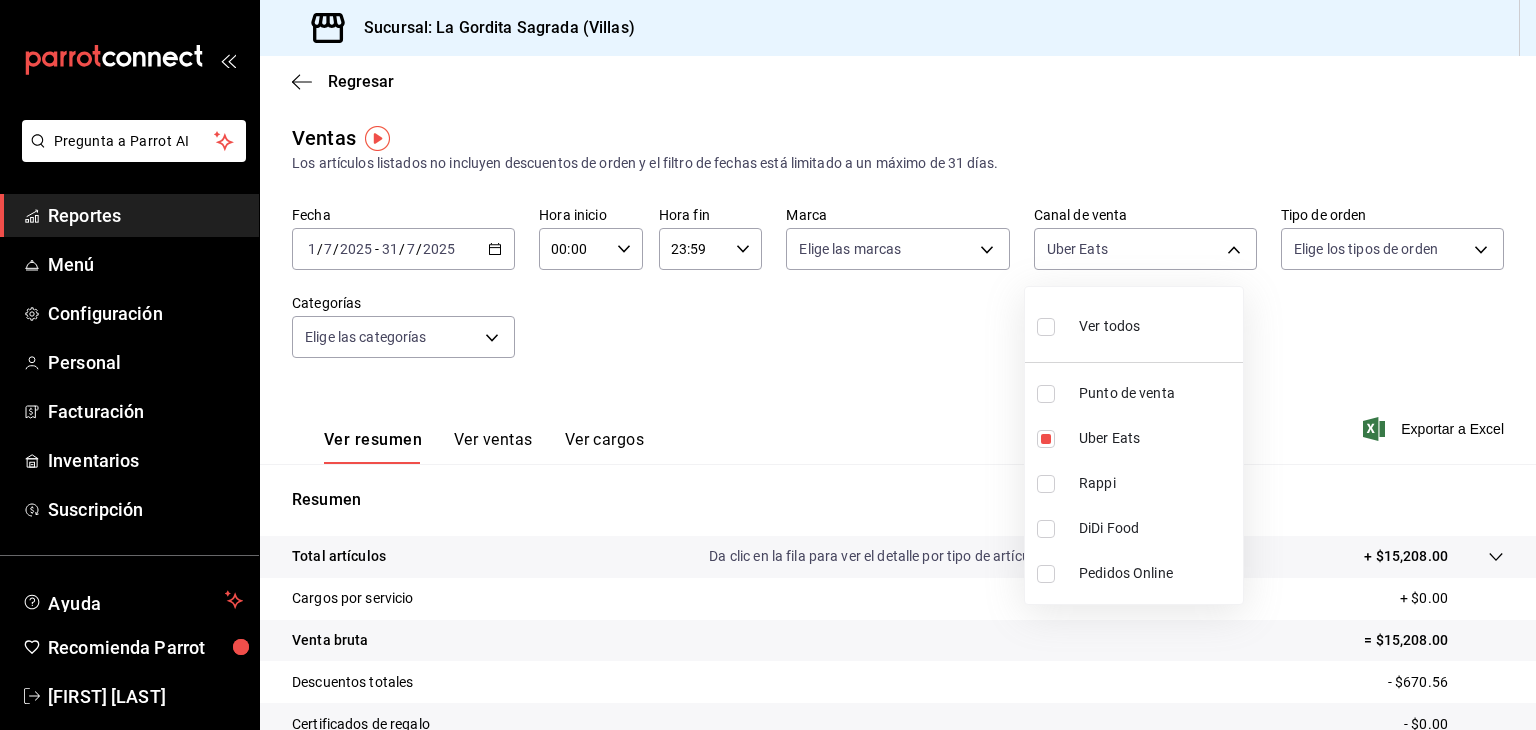 click at bounding box center (1046, 439) 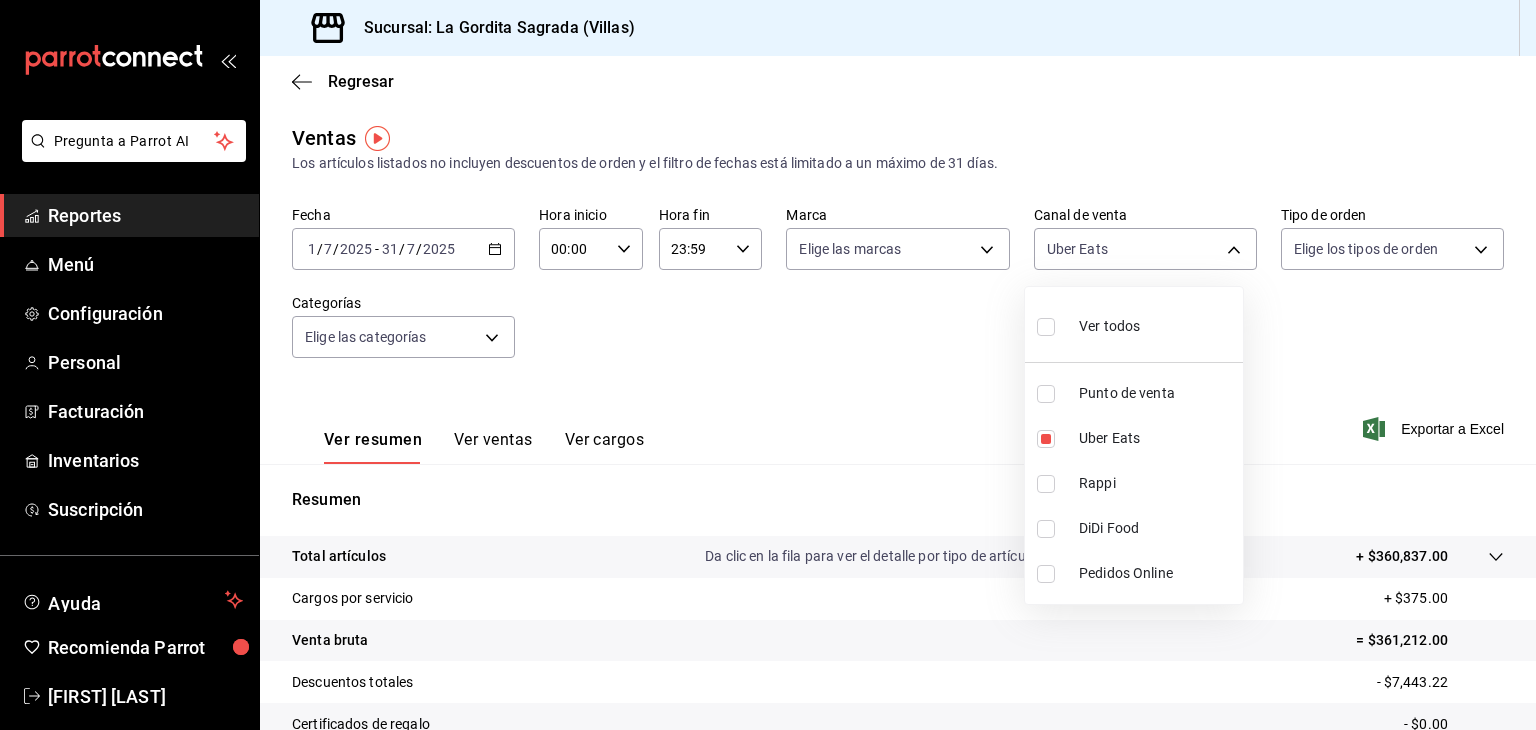 click at bounding box center [1046, 484] 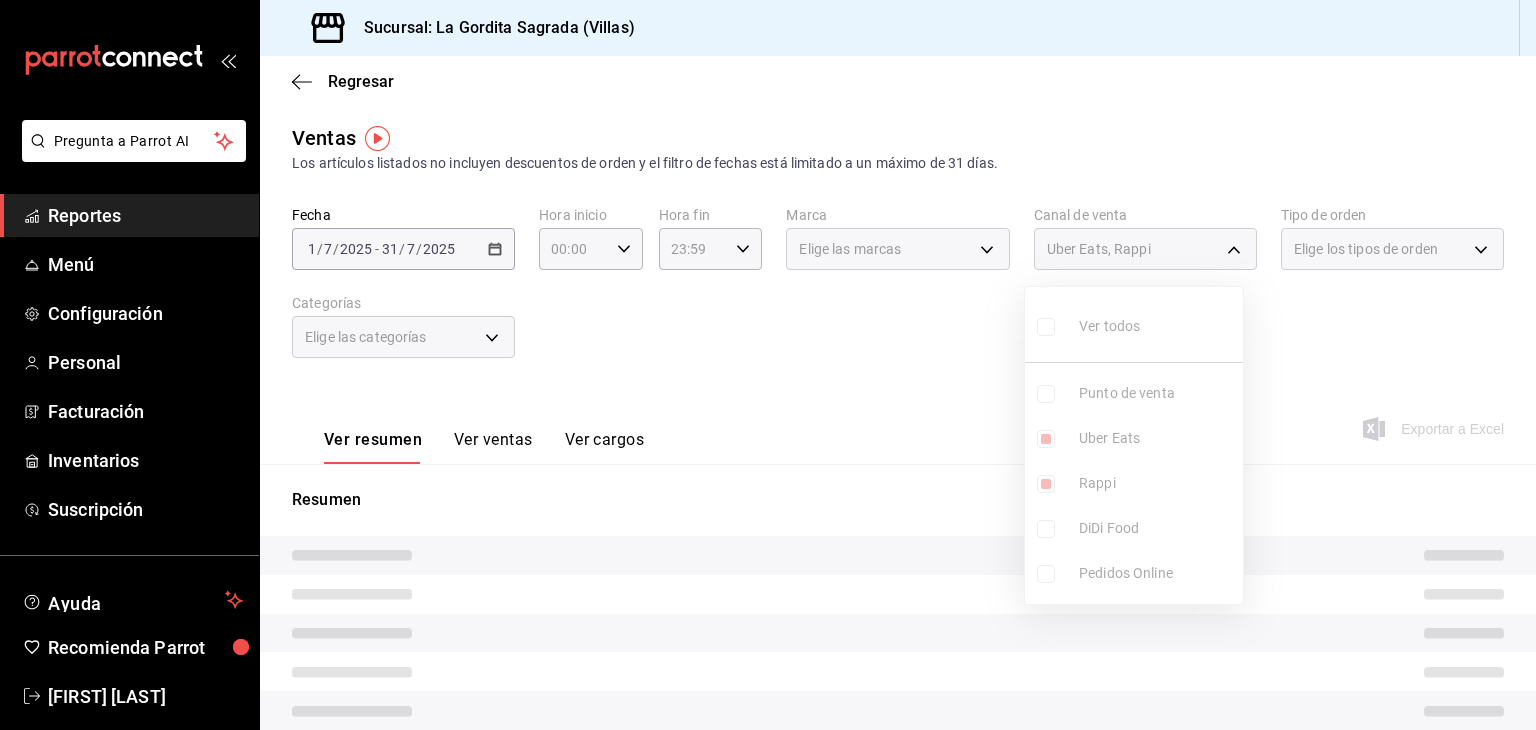 click on "Ver todos Punto de venta Uber Eats Rappi DiDi Food Pedidos Online" at bounding box center (1134, 445) 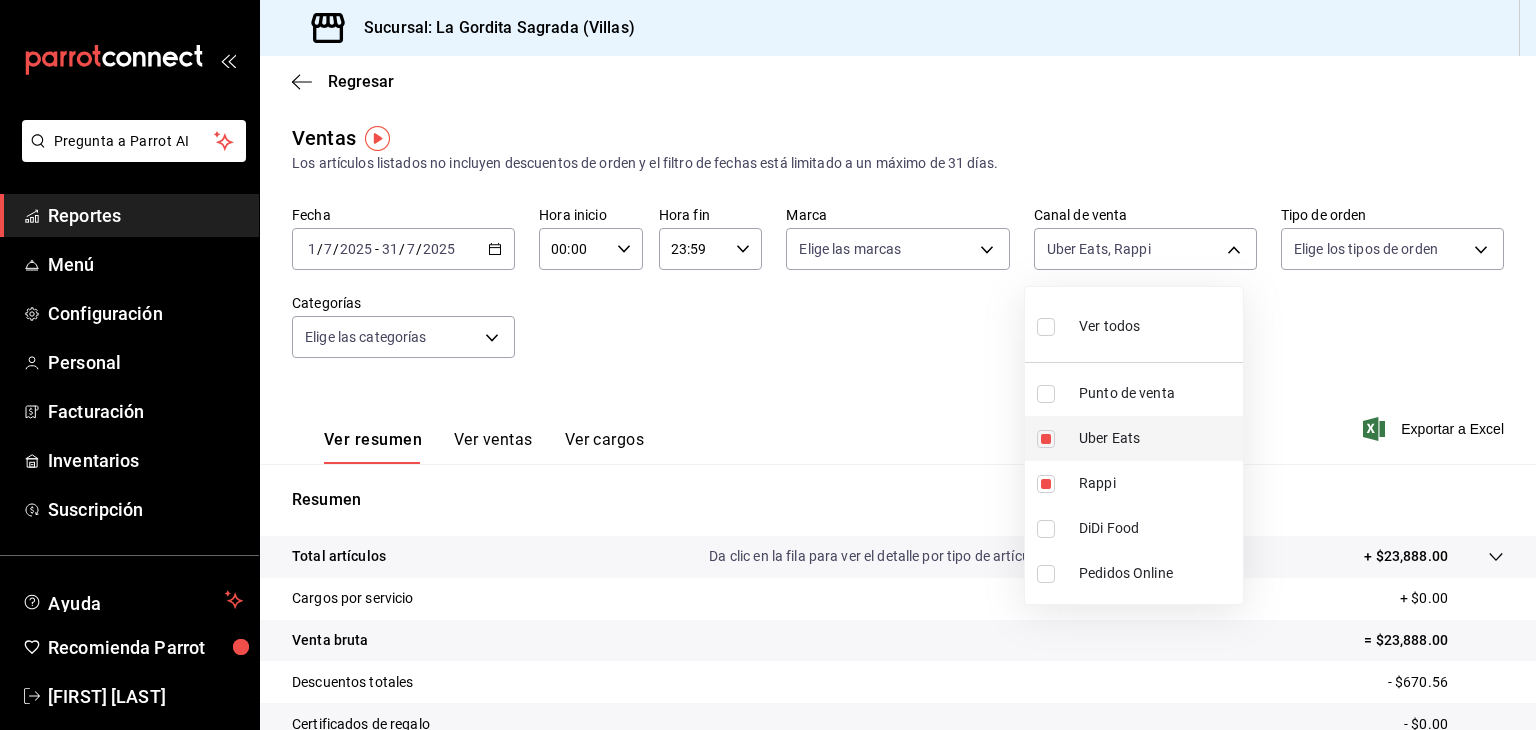 click at bounding box center [1046, 439] 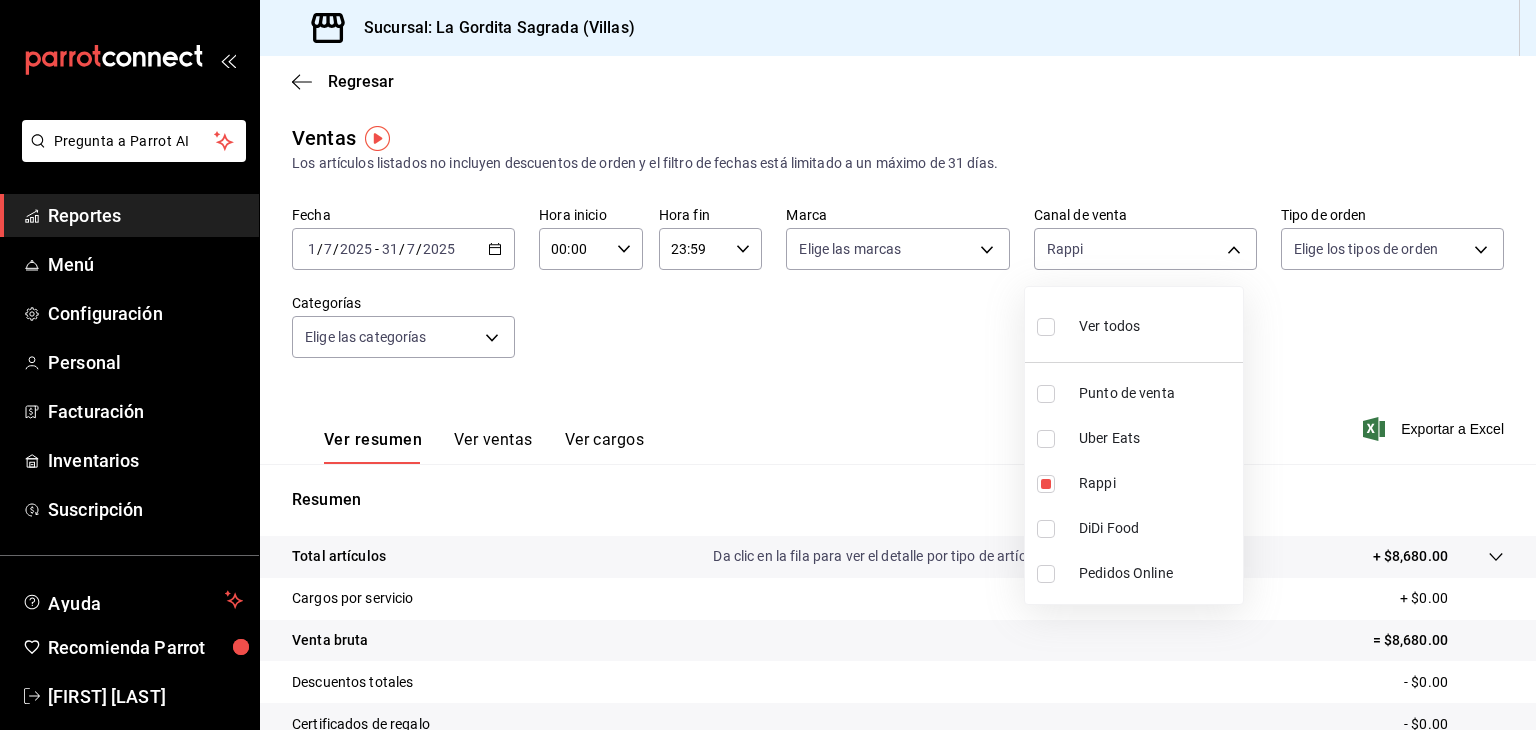 click at bounding box center [768, 365] 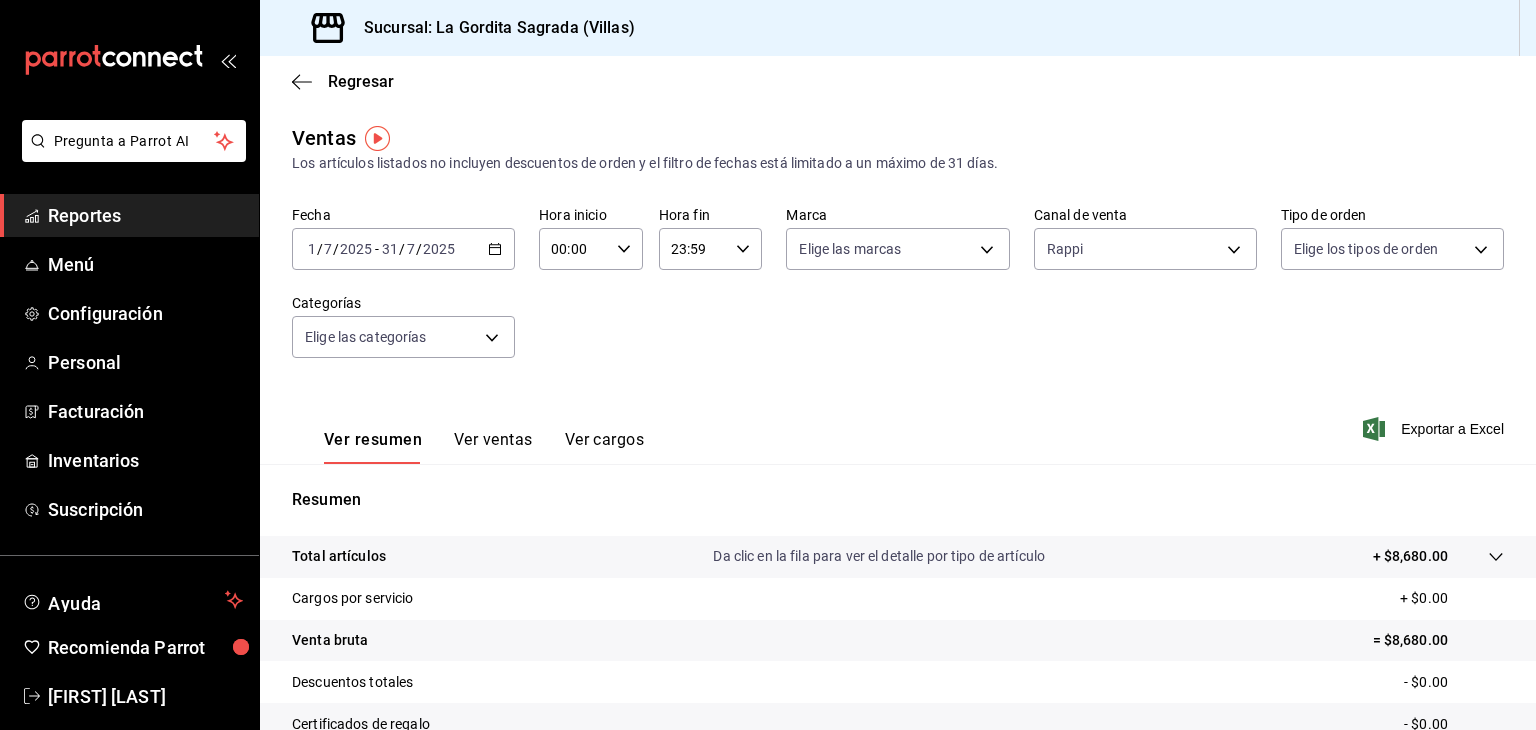click on "Descuentos totales - $0.00" at bounding box center [898, 682] 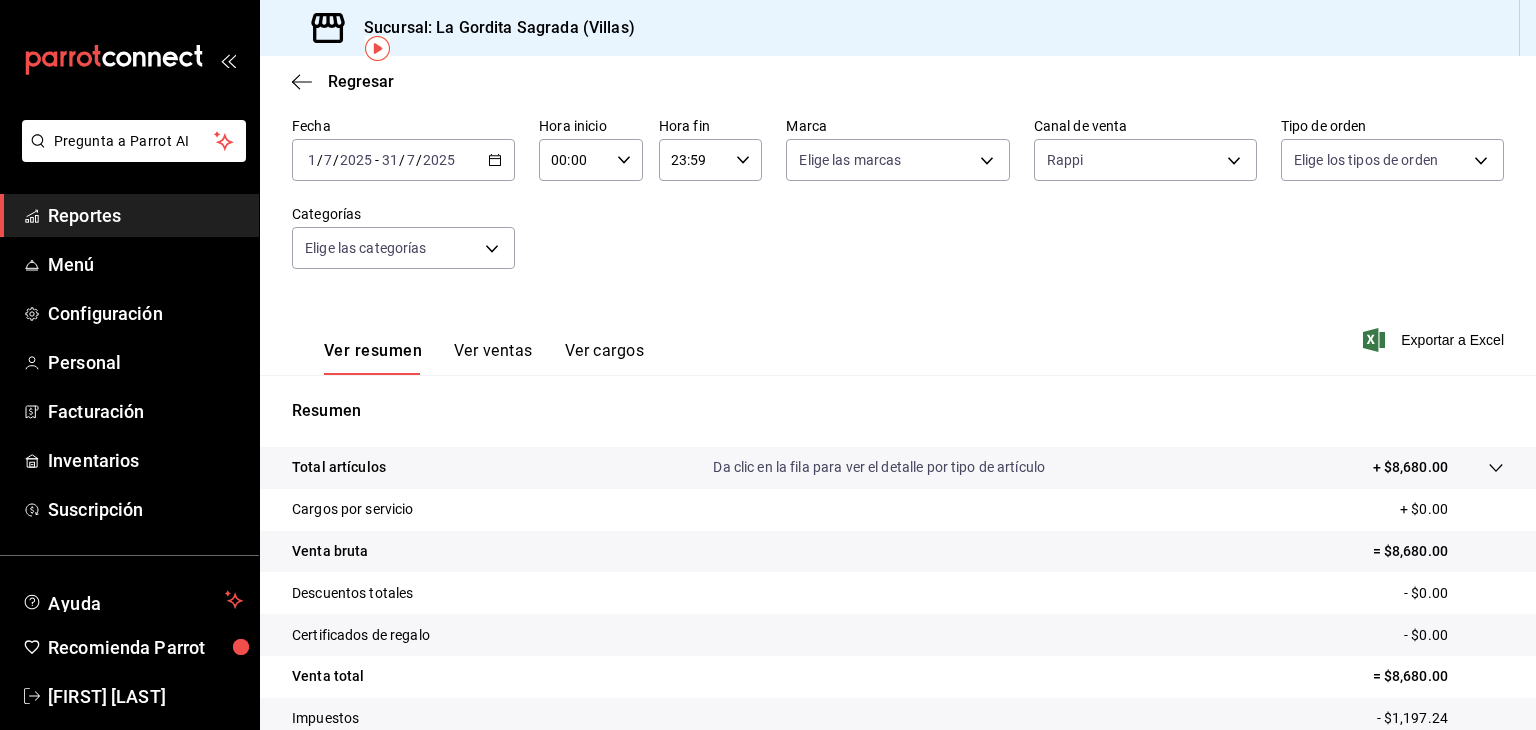 scroll, scrollTop: 0, scrollLeft: 0, axis: both 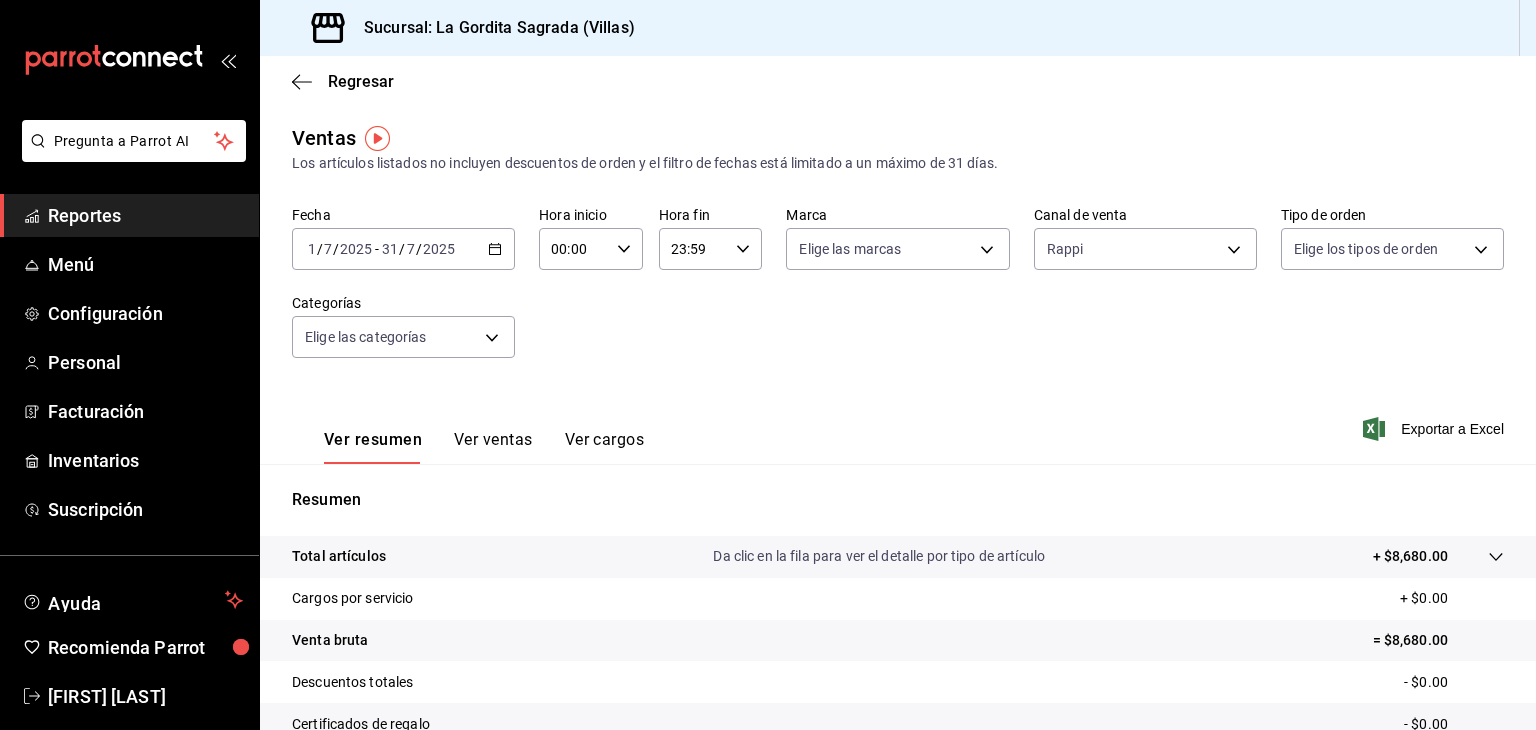 click on "2025-07-01 1 / 7 / 2025 - 2025-07-31 31 / 7 / 2025" at bounding box center (403, 249) 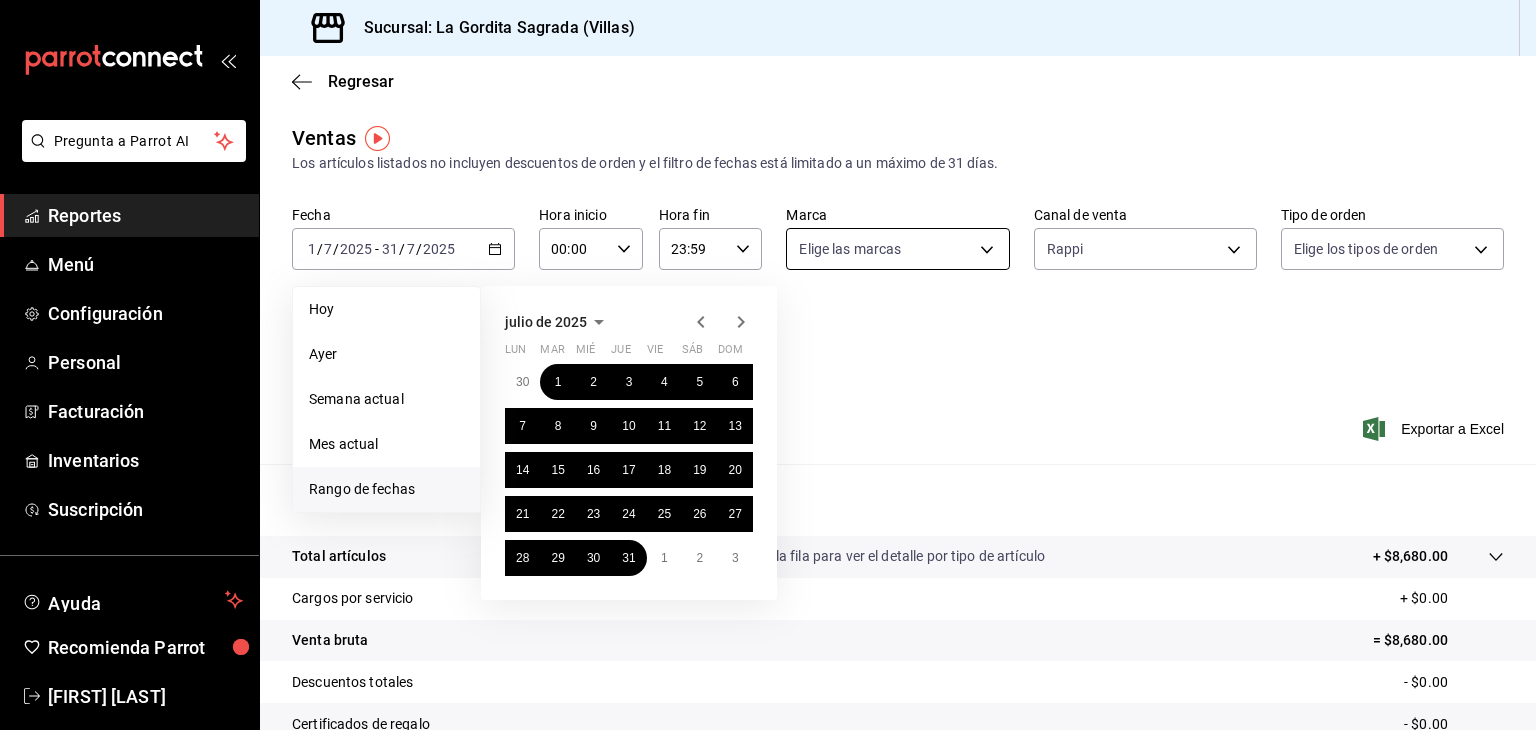 click on "Pregunta a Parrot AI Reportes   Menú   Configuración   Personal   Facturación   Inventarios   Suscripción   Ayuda Recomienda Parrot   [FIRST] [LAST]   Sugerir nueva función   Sucursal: La Gordita Sagrada (Villas) Regresar Ventas Los artículos listados no incluyen descuentos de orden y el filtro de fechas está limitado a un máximo de 31 días. Fecha 2025-07-01 1 / 7 / 2025 - 2025-07-31 31 / 7 / 2025 Hoy Ayer Semana actual Mes actual Rango de fechas julio de 2025 lun mar mié jue vie sáb dom 30 1 2 3 4 5 6 7 8 9 10 11 12 13 14 15 16 17 18 19 20 21 22 23 24 25 26 27 28 29 30 31 1 2 3 Hora inicio 00:00 Hora inicio Hora fin 23:59 Hora fin Marca Elige las marcas Canal de venta Rappi RAPPI Tipo de orden Elige los tipos de orden Categorías Elige las categorías Ver resumen Ver ventas Ver cargos Exportar a Excel Resumen Total artículos Da clic en la fila para ver el detalle por tipo de artículo + $8,680.00 Cargos por servicio + $0.00 Venta bruta = $8,680.00 Descuentos totales - $0.00 Certificados de regalo" at bounding box center (768, 365) 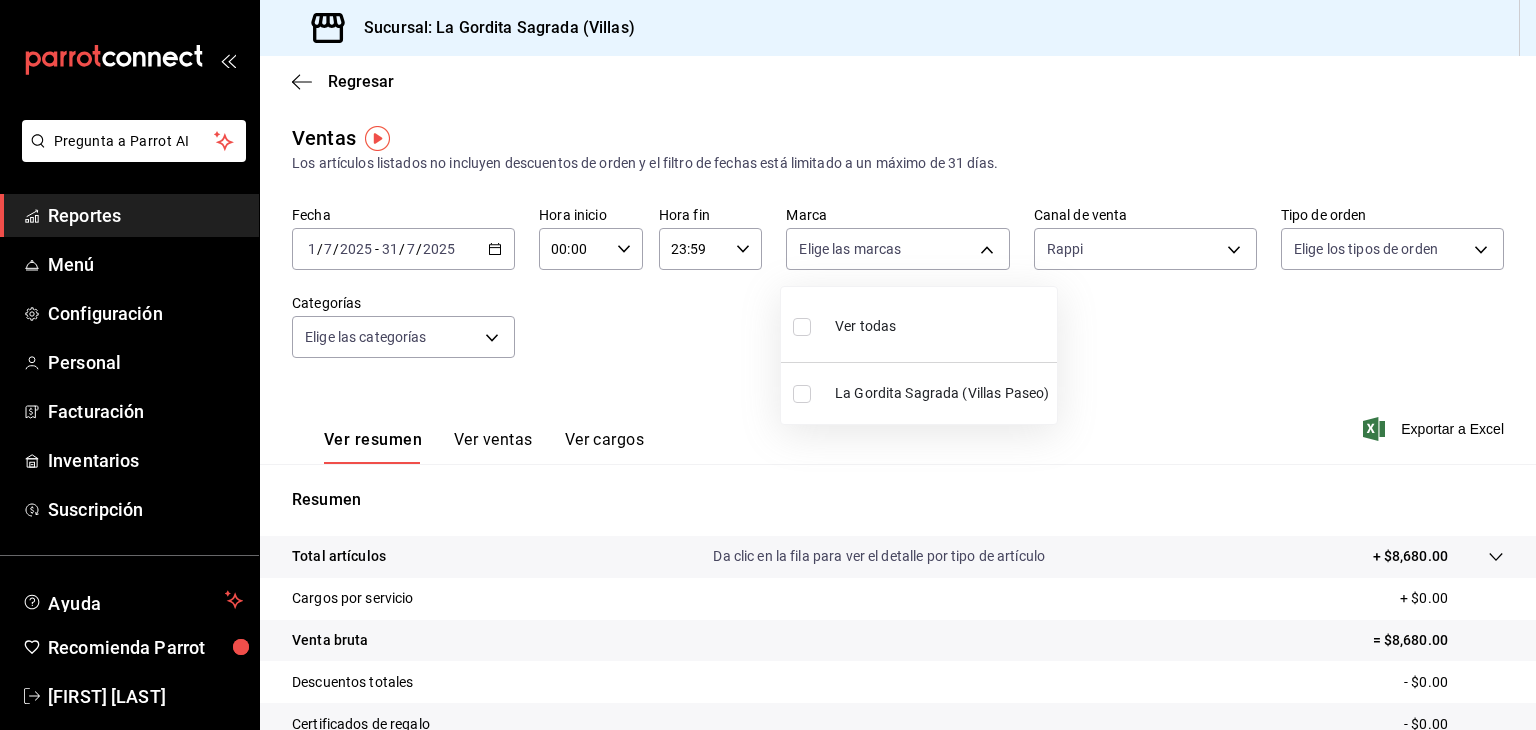 click at bounding box center (768, 365) 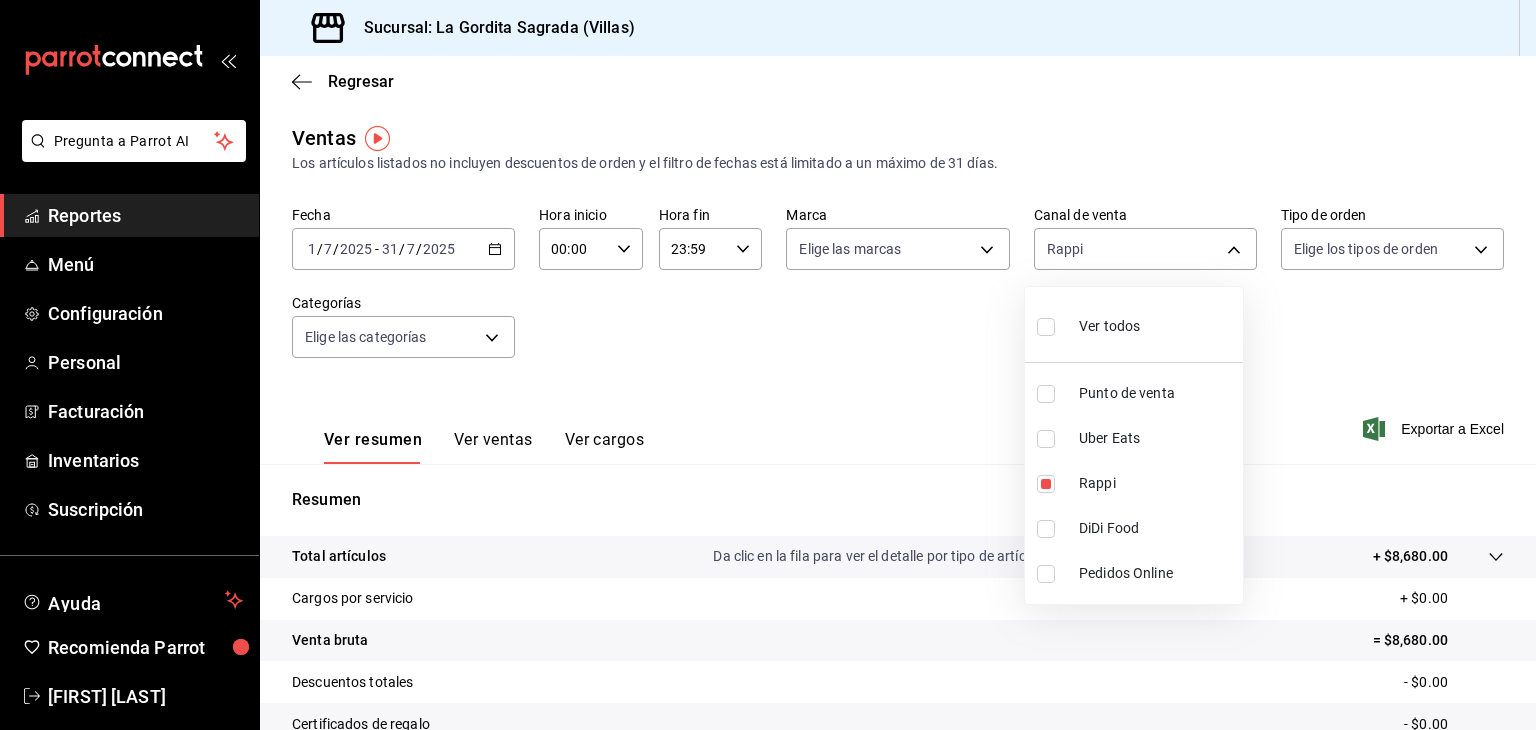 click on "Pregunta a Parrot AI Reportes   Menú   Configuración   Personal   Facturación   Inventarios   Suscripción   Ayuda Recomienda Parrot   [FIRST] [LAST]   Sugerir nueva función   Sucursal: La Gordita Sagrada (Villas) Regresar Ventas Los artículos listados no incluyen descuentos de orden y el filtro de fechas está limitado a un máximo de 31 días. Fecha 2025-07-01 1 / 7 / 2025 - 2025-07-31 31 / 7 / 2025 Hora inicio 00:00 Hora inicio Hora fin 23:59 Hora fin Marca Elige las marcas Canal de venta Rappi RAPPI Tipo de orden Elige los tipos de orden Categorías Elige las categorías Ver resumen Ver ventas Ver cargos Exportar a Excel Resumen Total artículos Da clic en la fila para ver el detalle por tipo de artículo + $8,680.00 Cargos por servicio + $0.00 Venta bruta = $8,680.00 Descuentos totales - $0.00 Certificados de regalo - $0.00 Venta total = $8,680.00 Impuestos - $1,197.24 Venta neta = $7,482.76 Pregunta a Parrot AI Reportes   Menú   Configuración   Personal   Facturación   Inventarios" at bounding box center [768, 365] 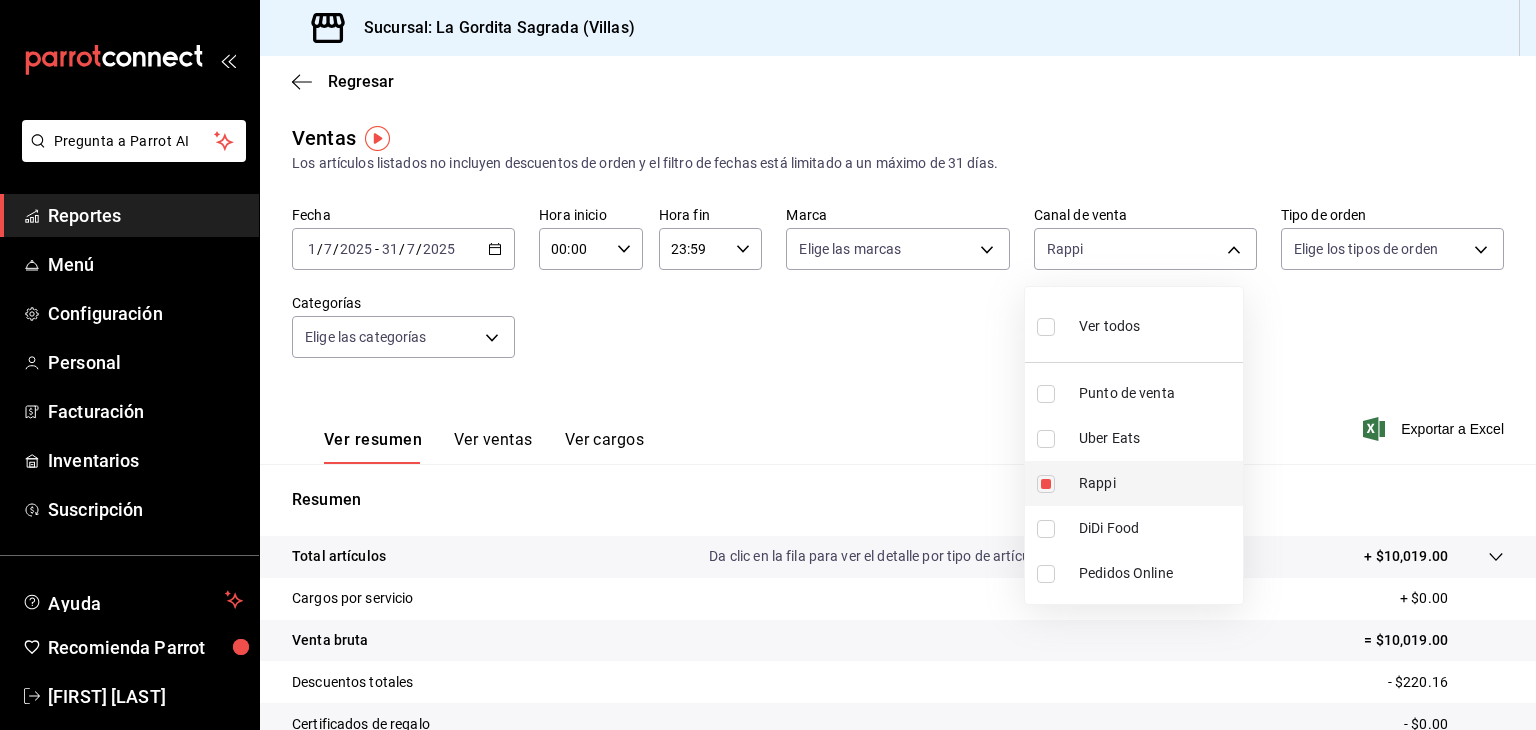 drag, startPoint x: 1044, startPoint y: 479, endPoint x: 1050, endPoint y: 519, distance: 40.4475 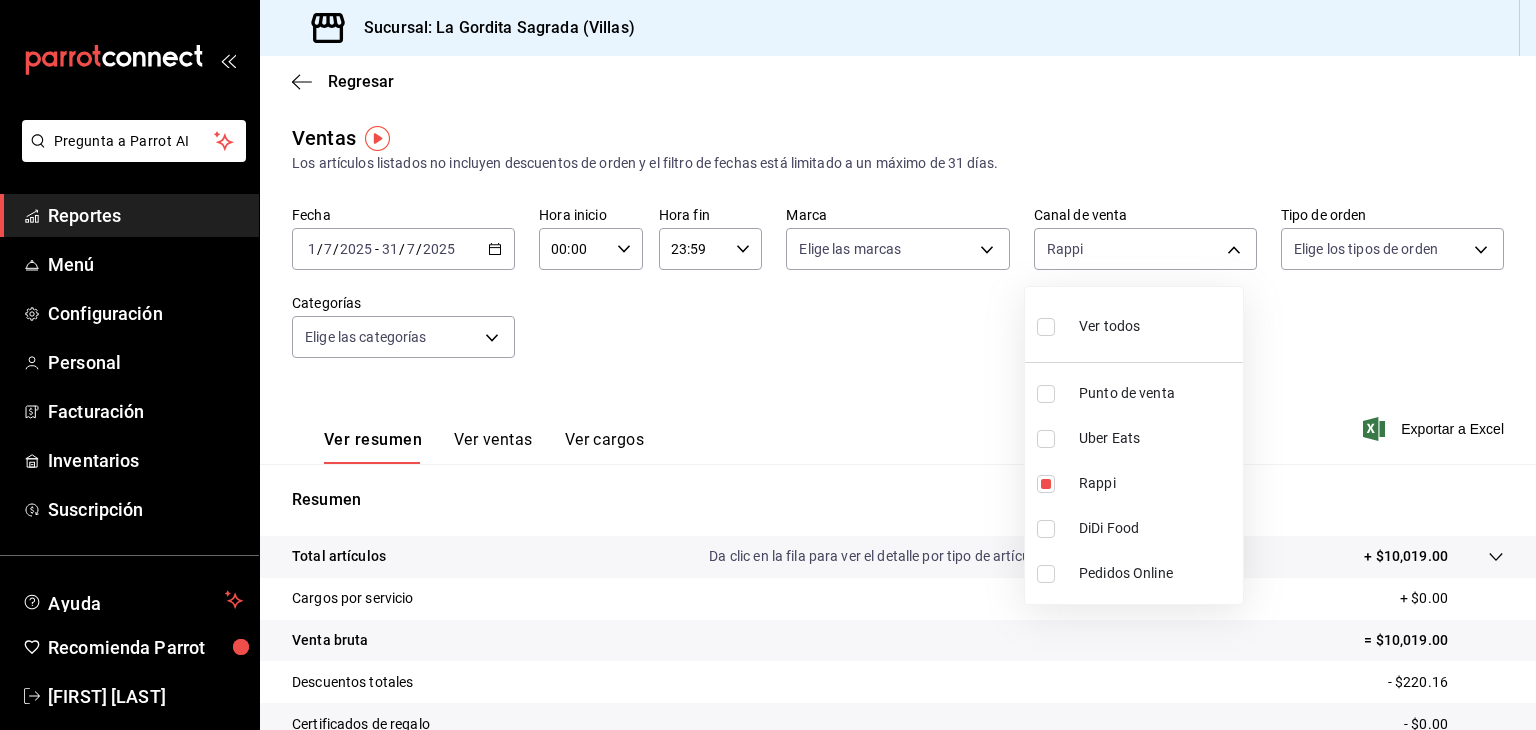 click at bounding box center [1046, 484] 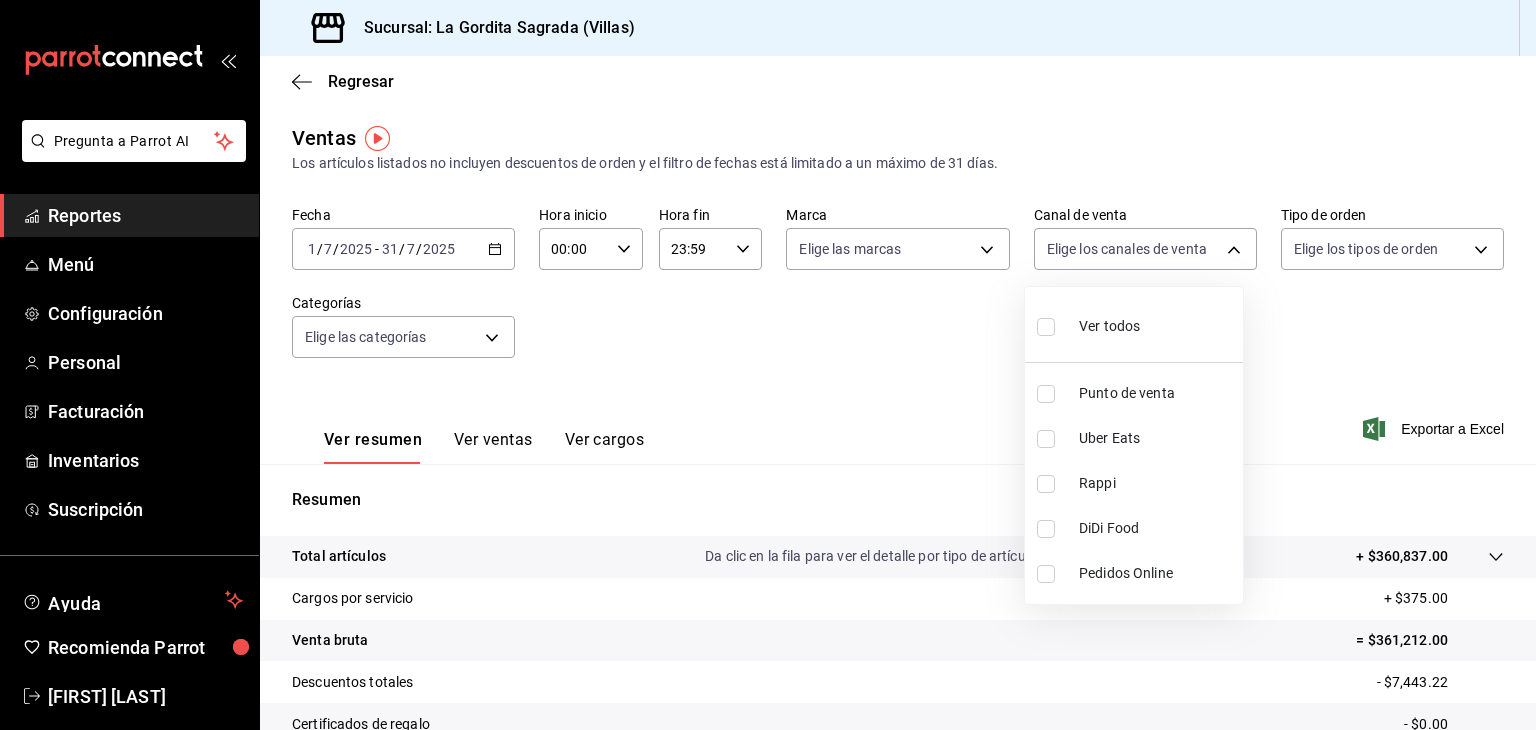 click at bounding box center [1046, 529] 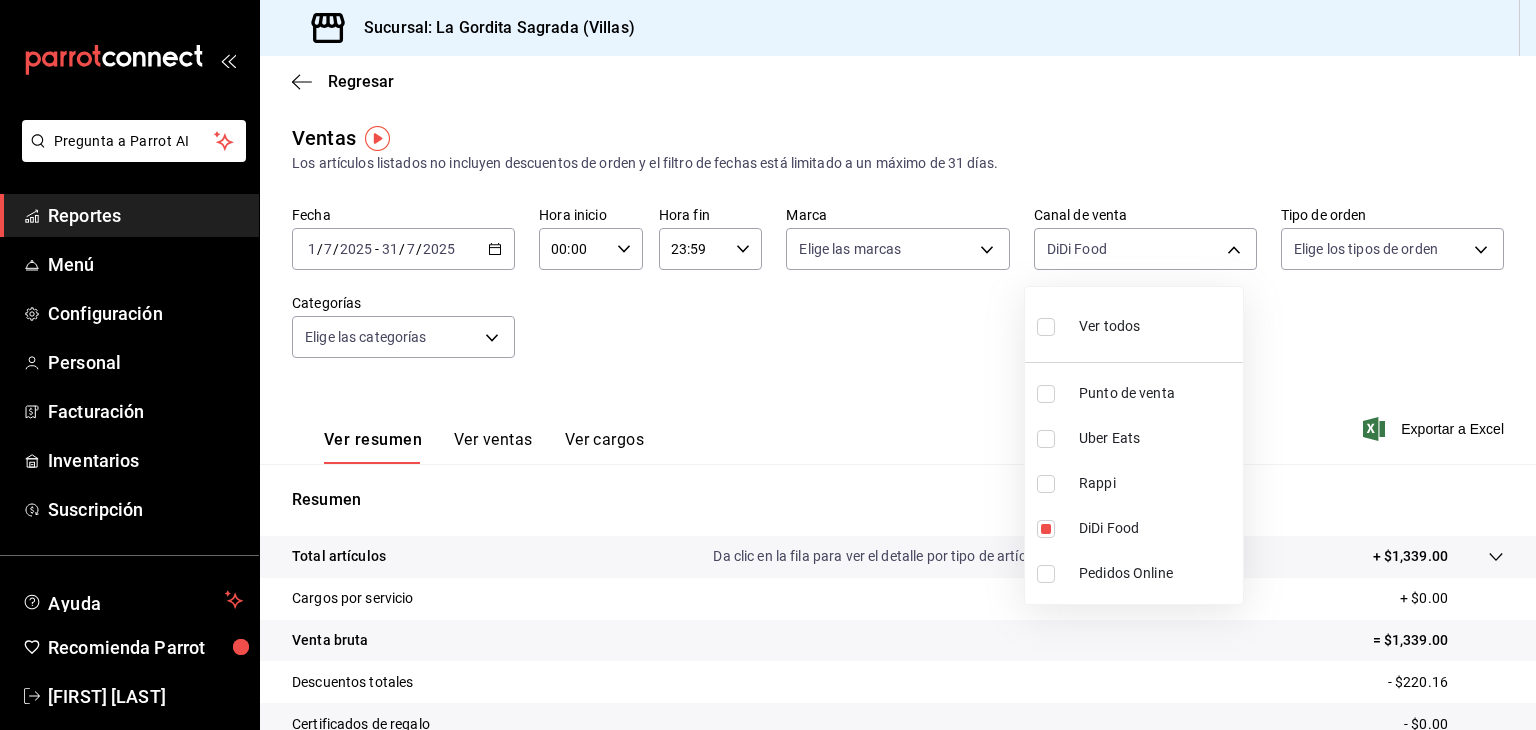 click at bounding box center [768, 365] 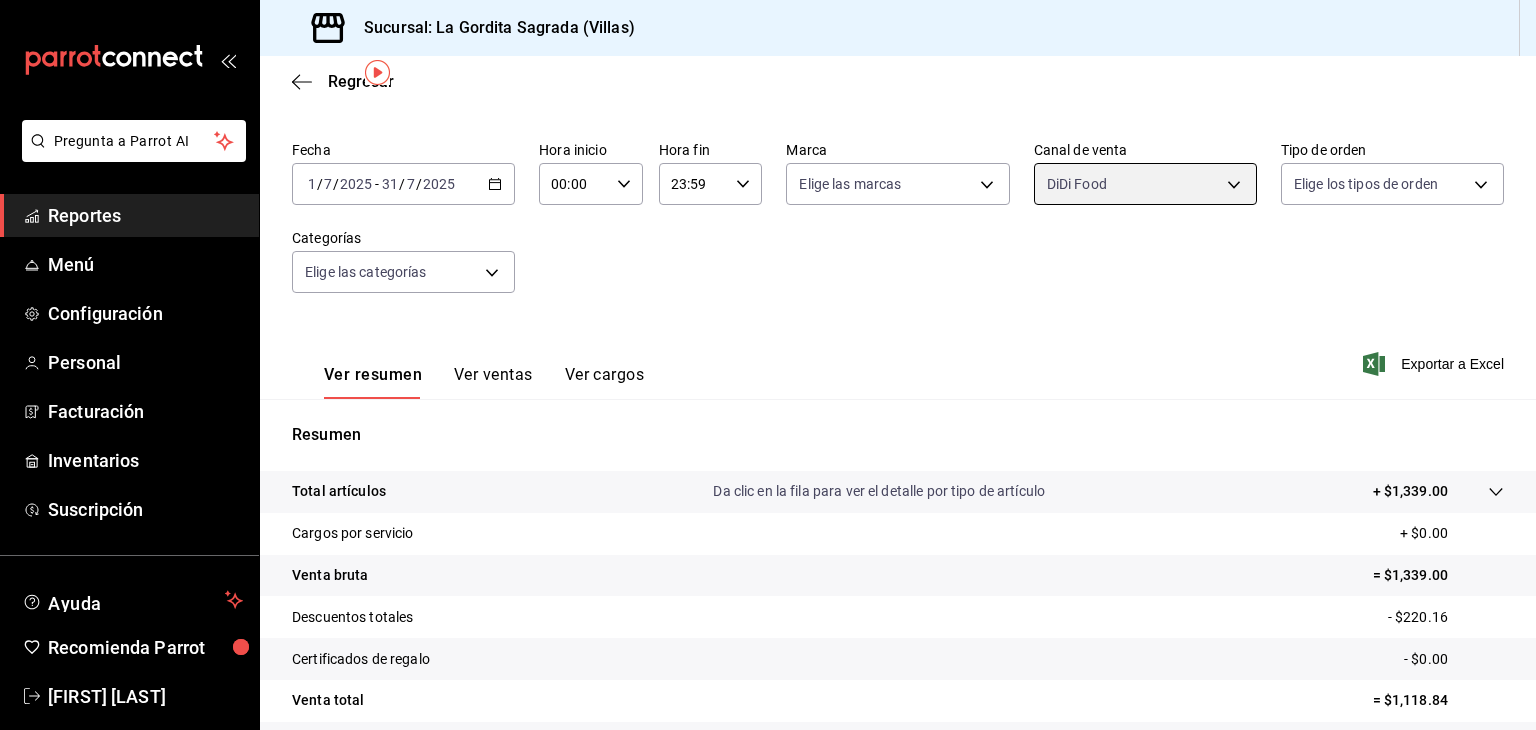 scroll, scrollTop: 100, scrollLeft: 0, axis: vertical 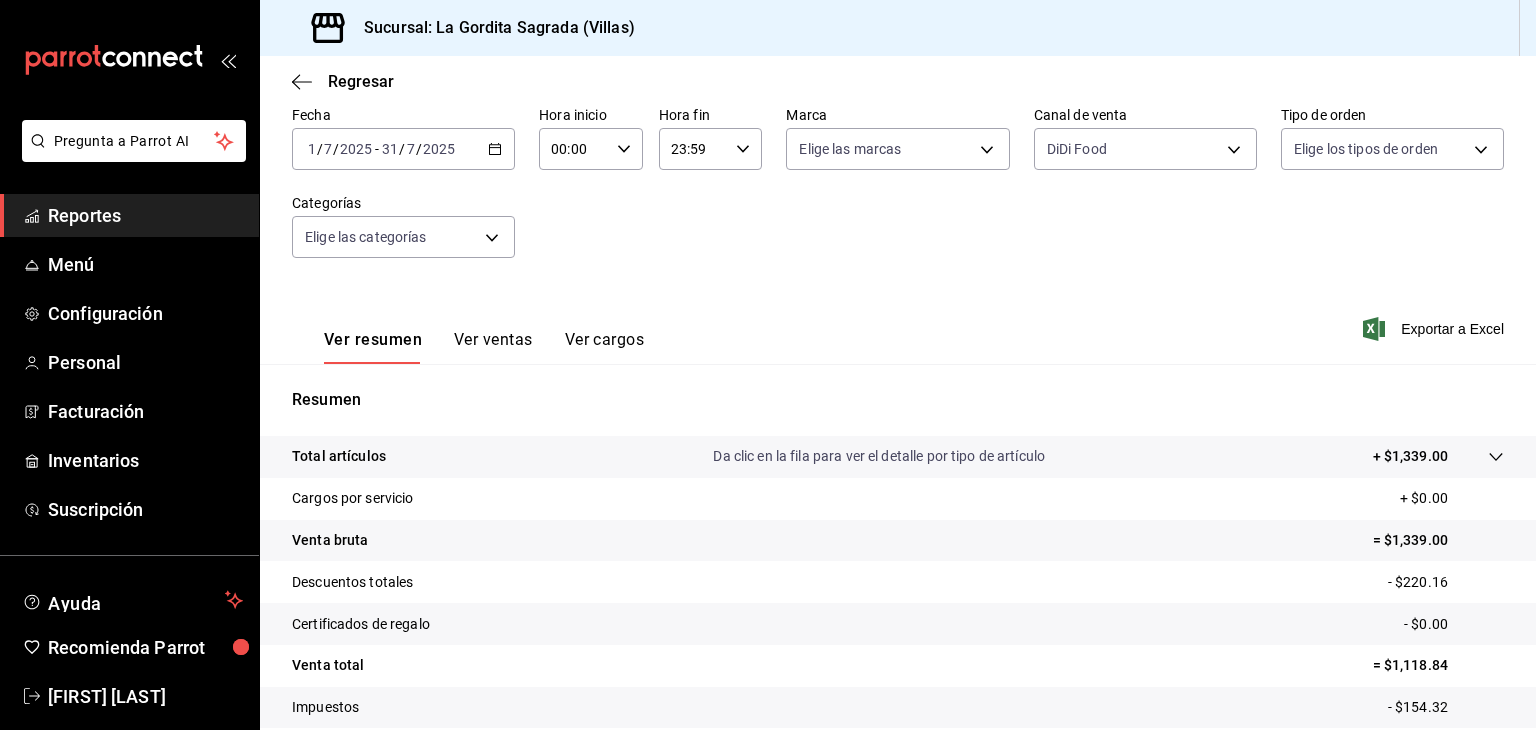 click on "2025-07-01 1 / 7 / 2025 - 2025-07-31 31 / 7 / 2025" at bounding box center [403, 149] 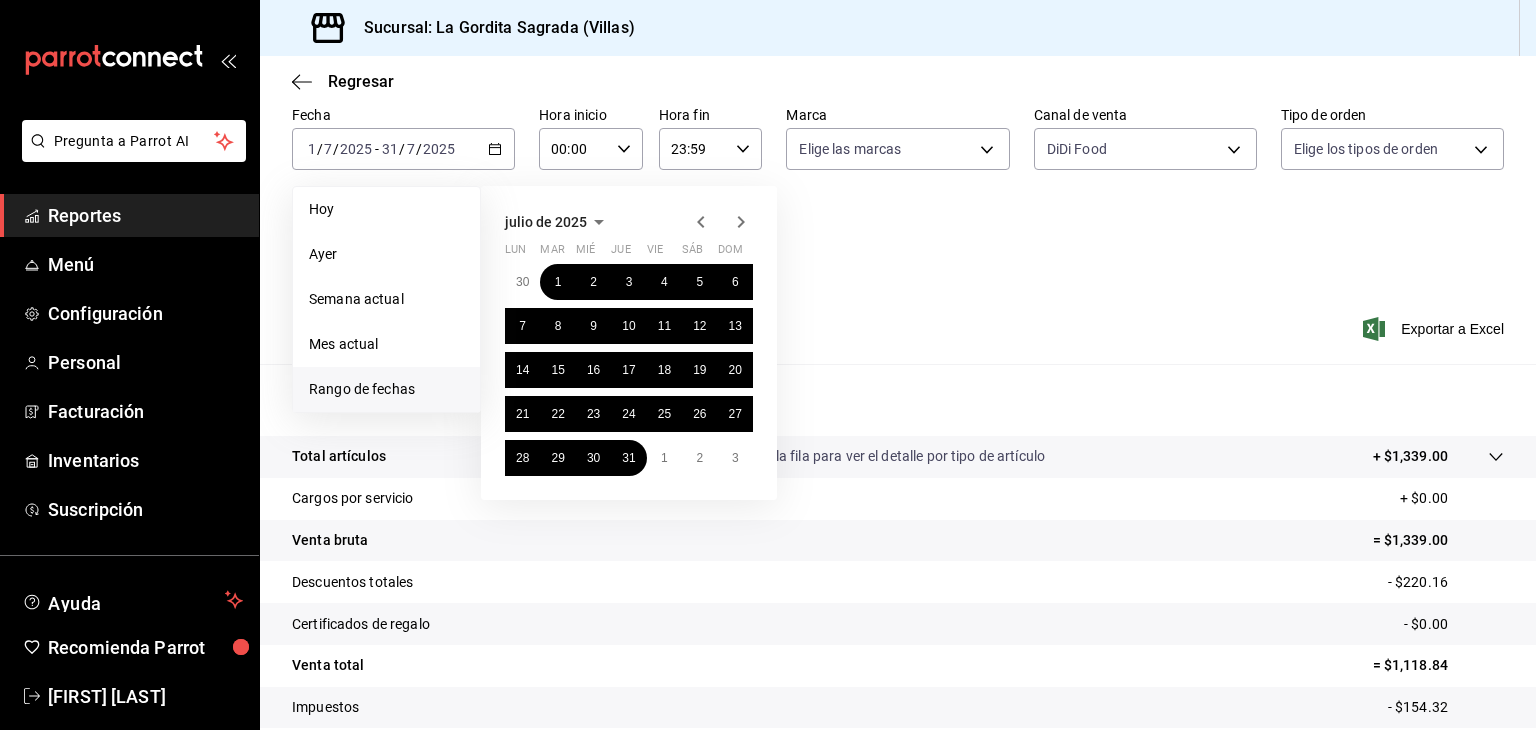 click on "Ver resumen Ver ventas Ver cargos Exportar a Excel" at bounding box center (898, 323) 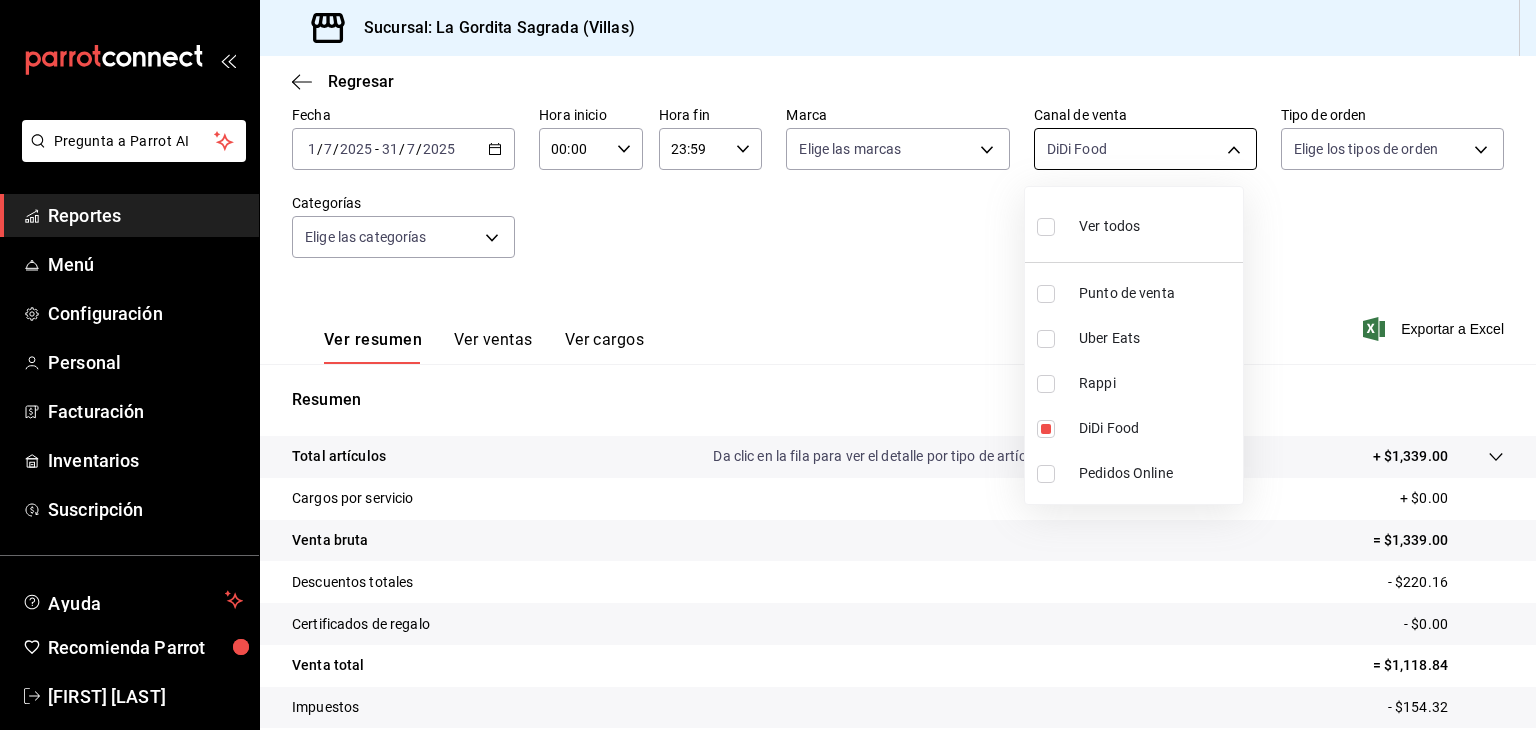 click on "Pregunta a Parrot AI Reportes   Menú   Configuración   Personal   Facturación   Inventarios   Suscripción   Ayuda Recomienda Parrot   [FIRST] [LAST]   Sugerir nueva función   Sucursal: La Gordita Sagrada (Villas) Regresar Ventas Los artículos listados no incluyen descuentos de orden y el filtro de fechas está limitado a un máximo de 31 días. Fecha 2025-07-01 1 / 7 / 2025 - 2025-07-31 31 / 7 / 2025 Hora inicio 00:00 Hora inicio Hora fin 23:59 Hora fin Marca Elige las marcas Canal de venta DiDi Food DIDI_FOOD Tipo de orden Elige los tipos de orden Categorías Elige las categorías Ver resumen Ver ventas Ver cargos Exportar a Excel Resumen Total artículos Da clic en la fila para ver el detalle por tipo de artículo + $1,339.00 Cargos por servicio + $0.00 Venta bruta = $1,339.00 Descuentos totales - $220.16 Certificados de regalo - $0.00 Venta total = $1,118.84 Impuestos - $154.32 Venta neta = $964.52 Pregunta a Parrot AI Reportes   Menú   Configuración   Personal   Facturación   Inventarios     Ayuda" at bounding box center (768, 365) 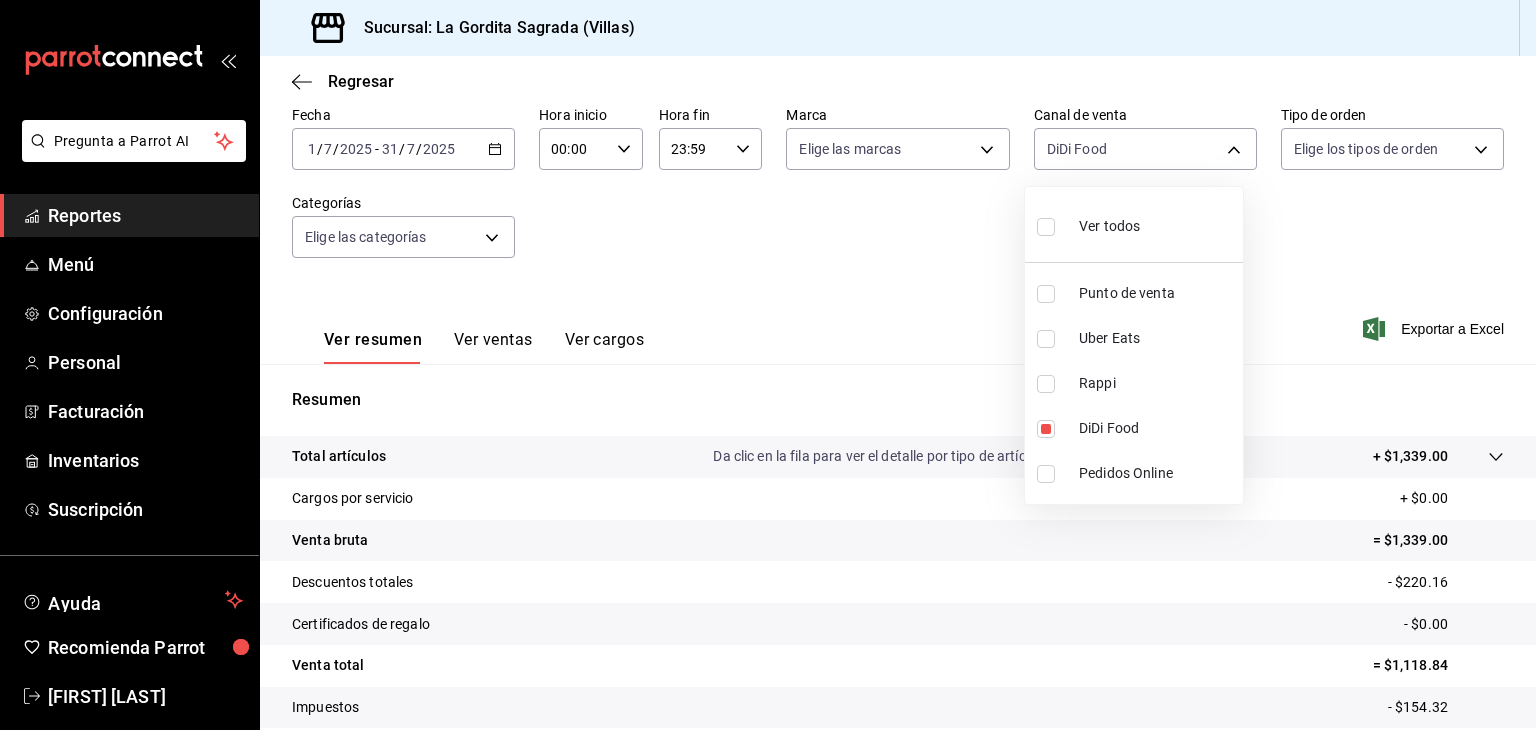 click on "Ver todos" at bounding box center (1109, 226) 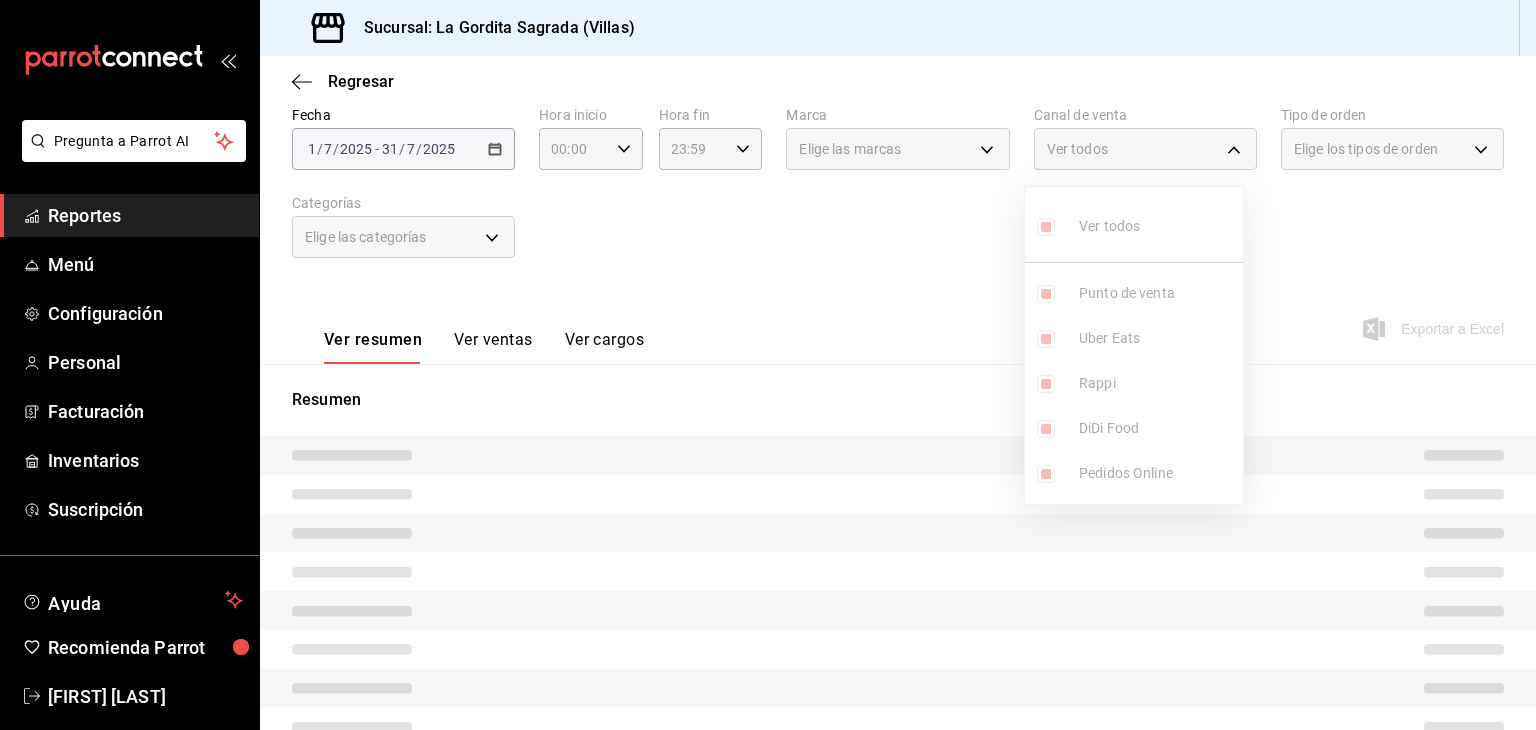 click at bounding box center [768, 365] 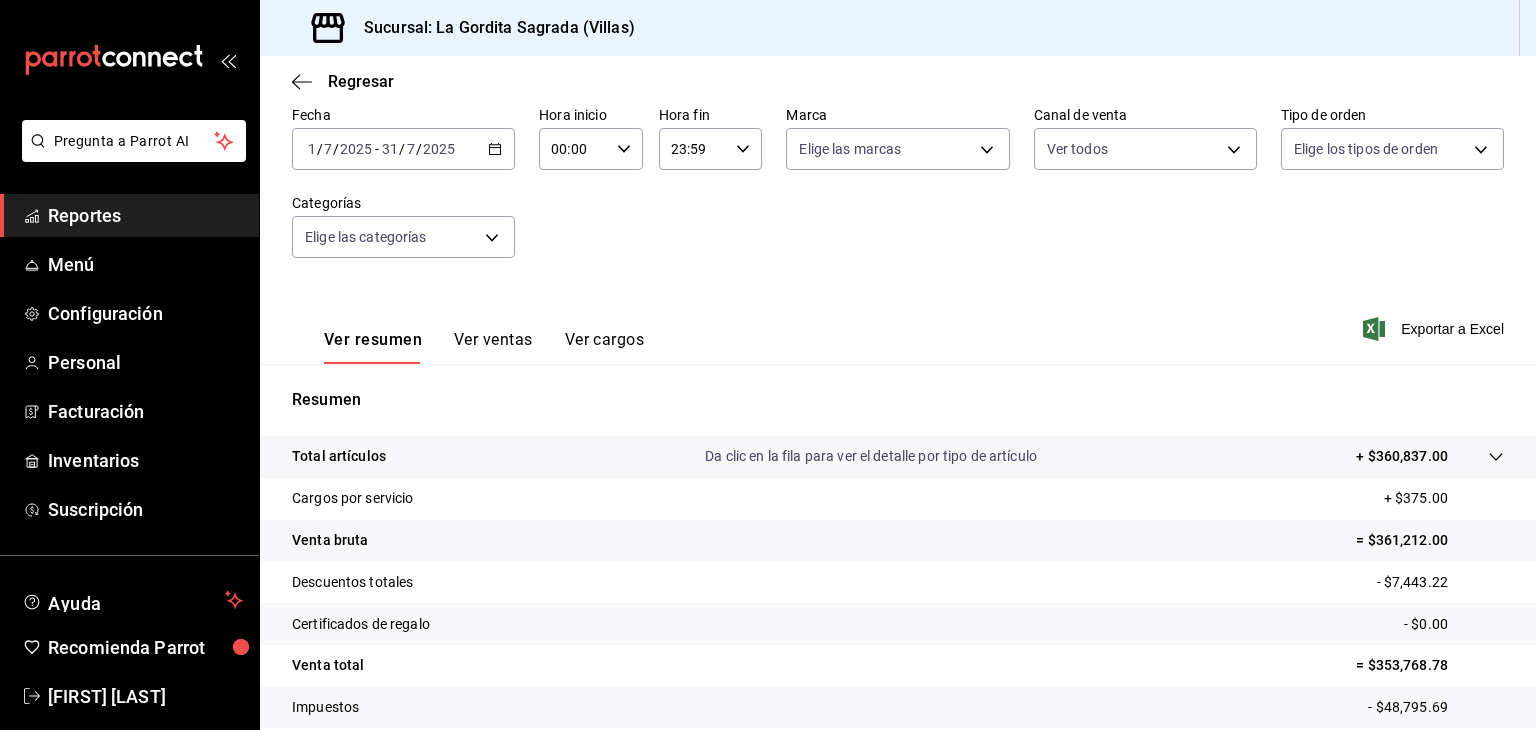 click on "Ver ventas" at bounding box center (493, 347) 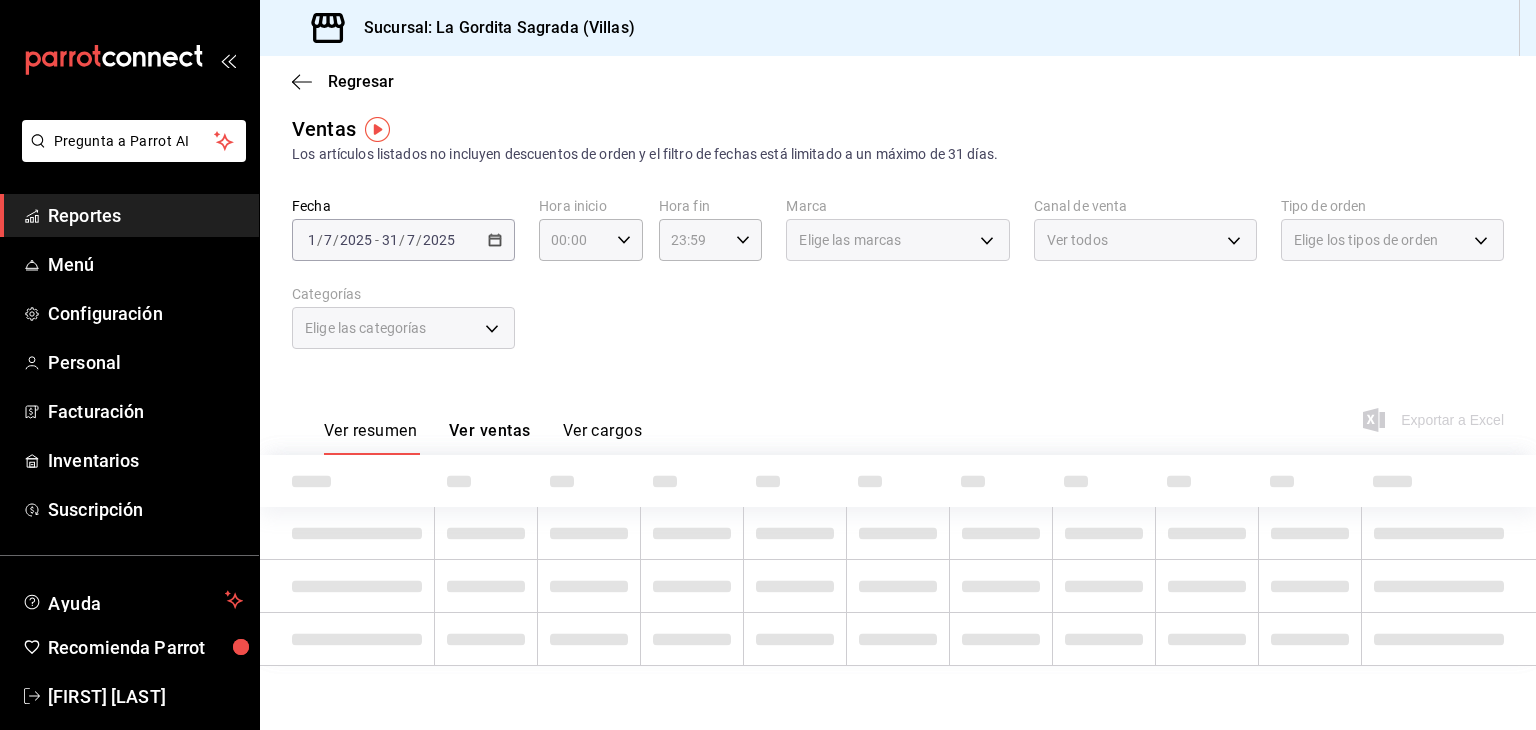 scroll, scrollTop: 8, scrollLeft: 0, axis: vertical 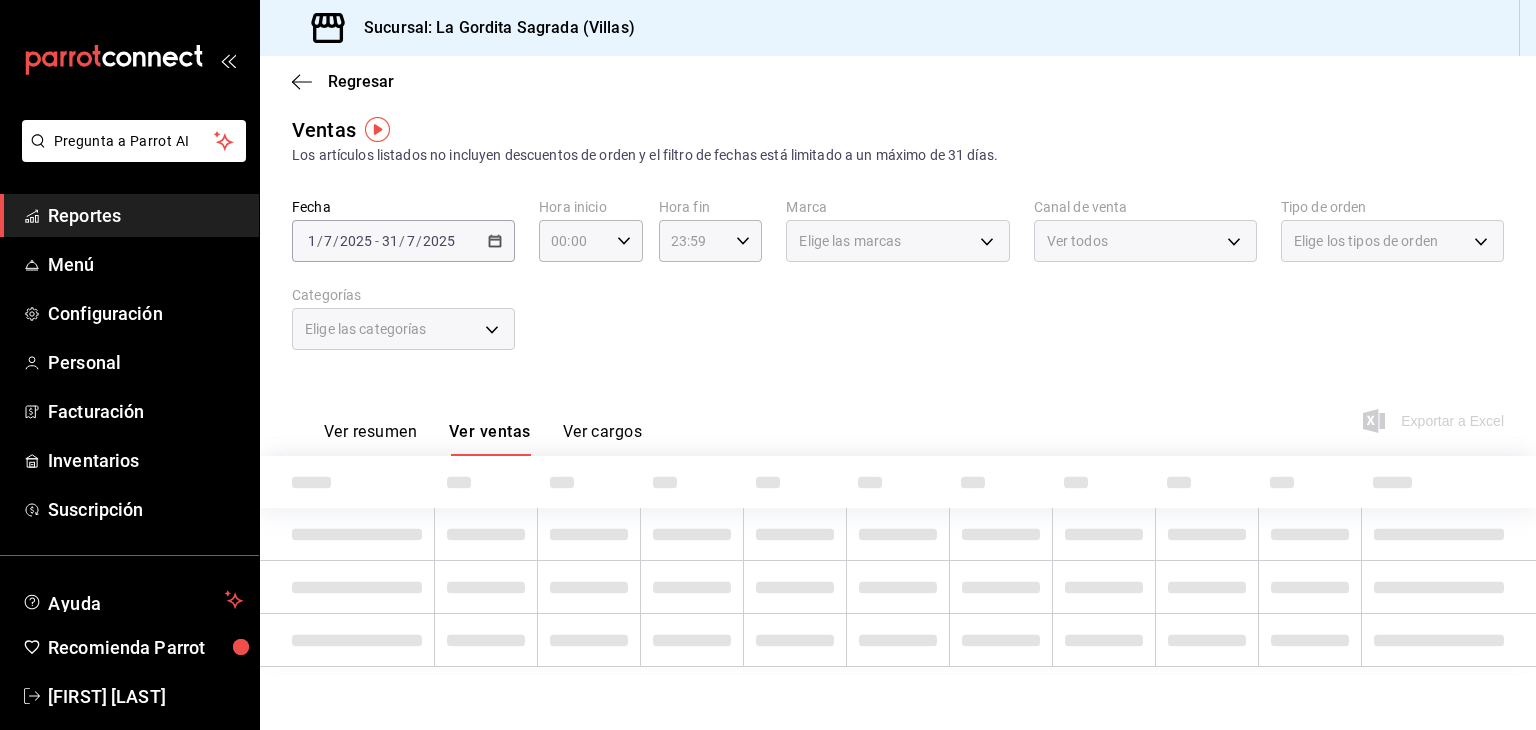 click on "Ver resumen" at bounding box center [370, 439] 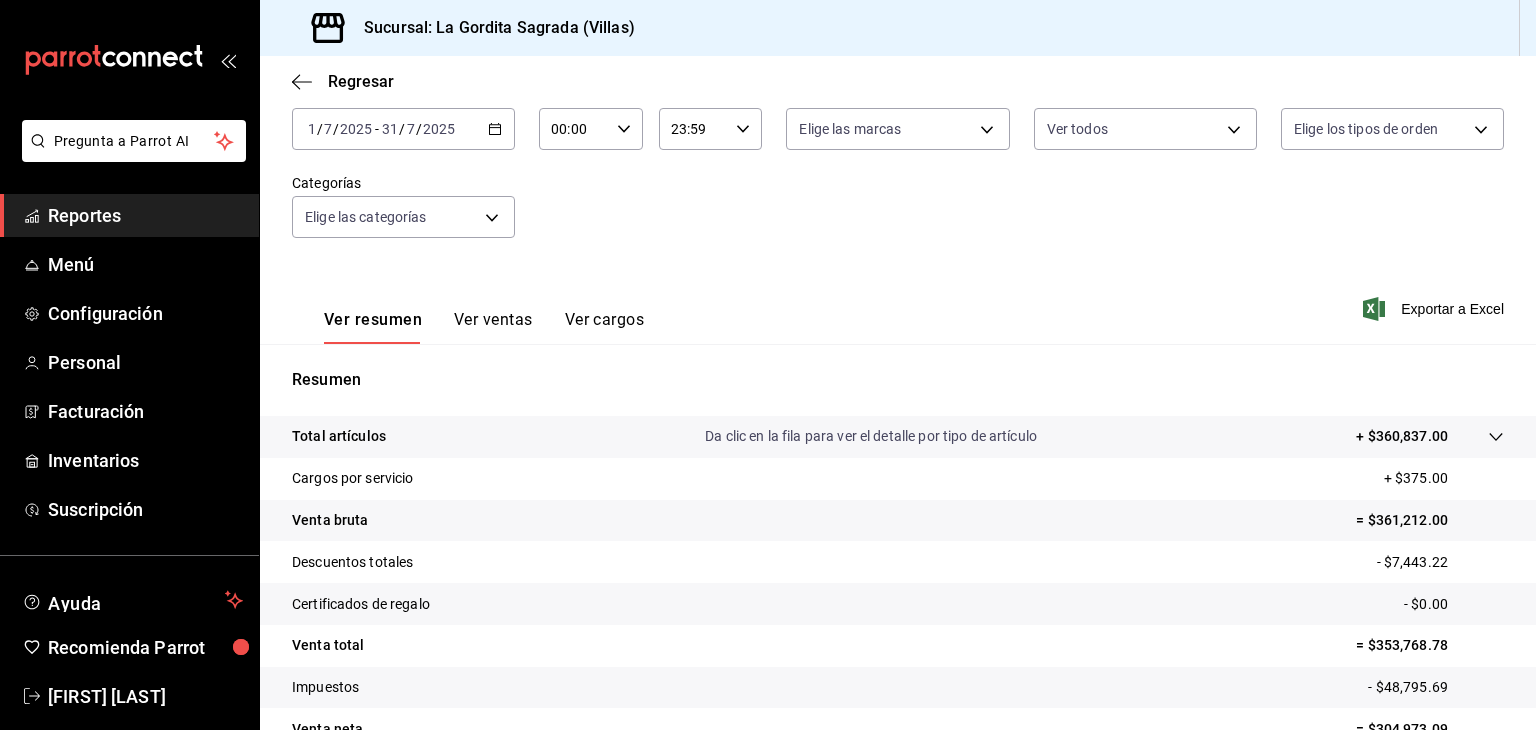 scroll, scrollTop: 208, scrollLeft: 0, axis: vertical 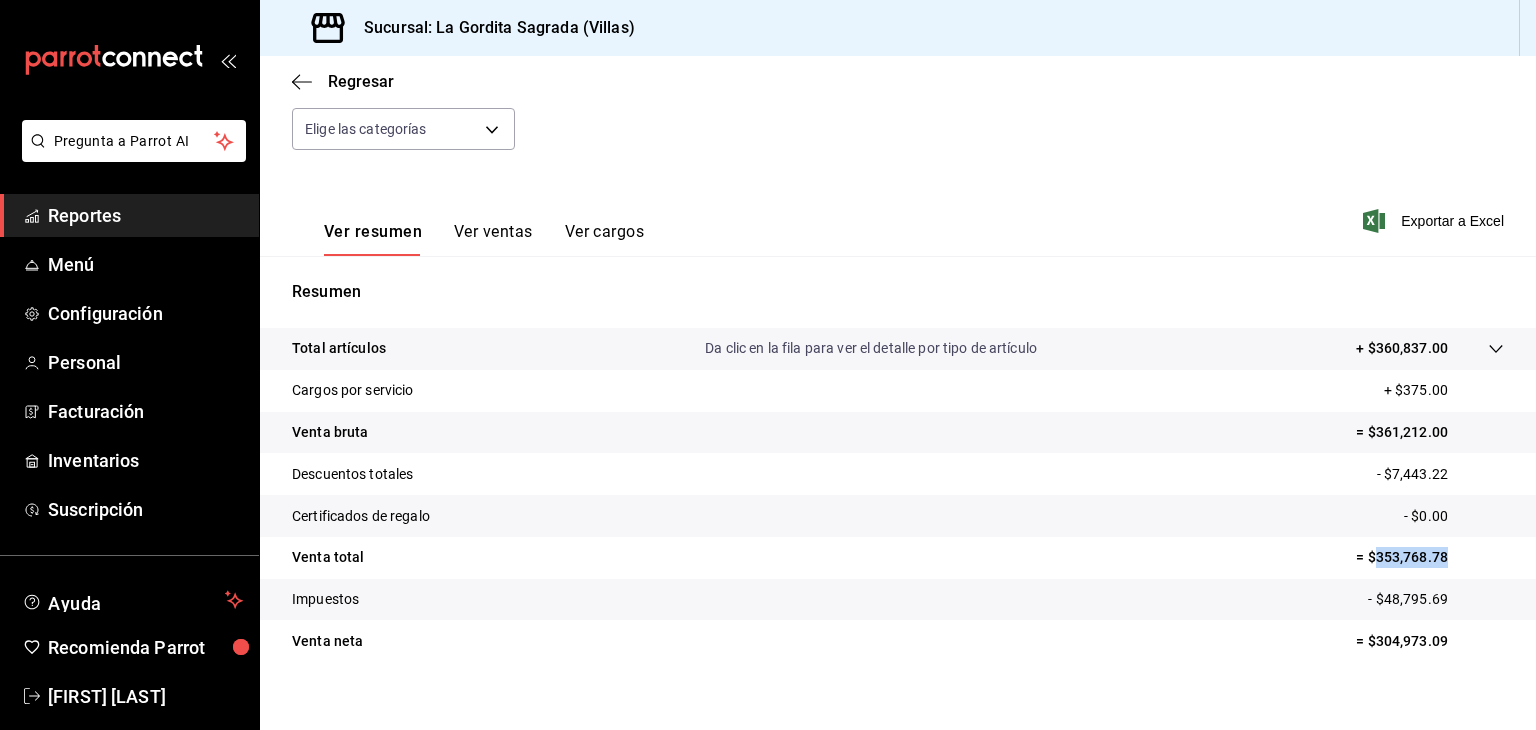 drag, startPoint x: 1362, startPoint y: 557, endPoint x: 1460, endPoint y: 551, distance: 98.1835 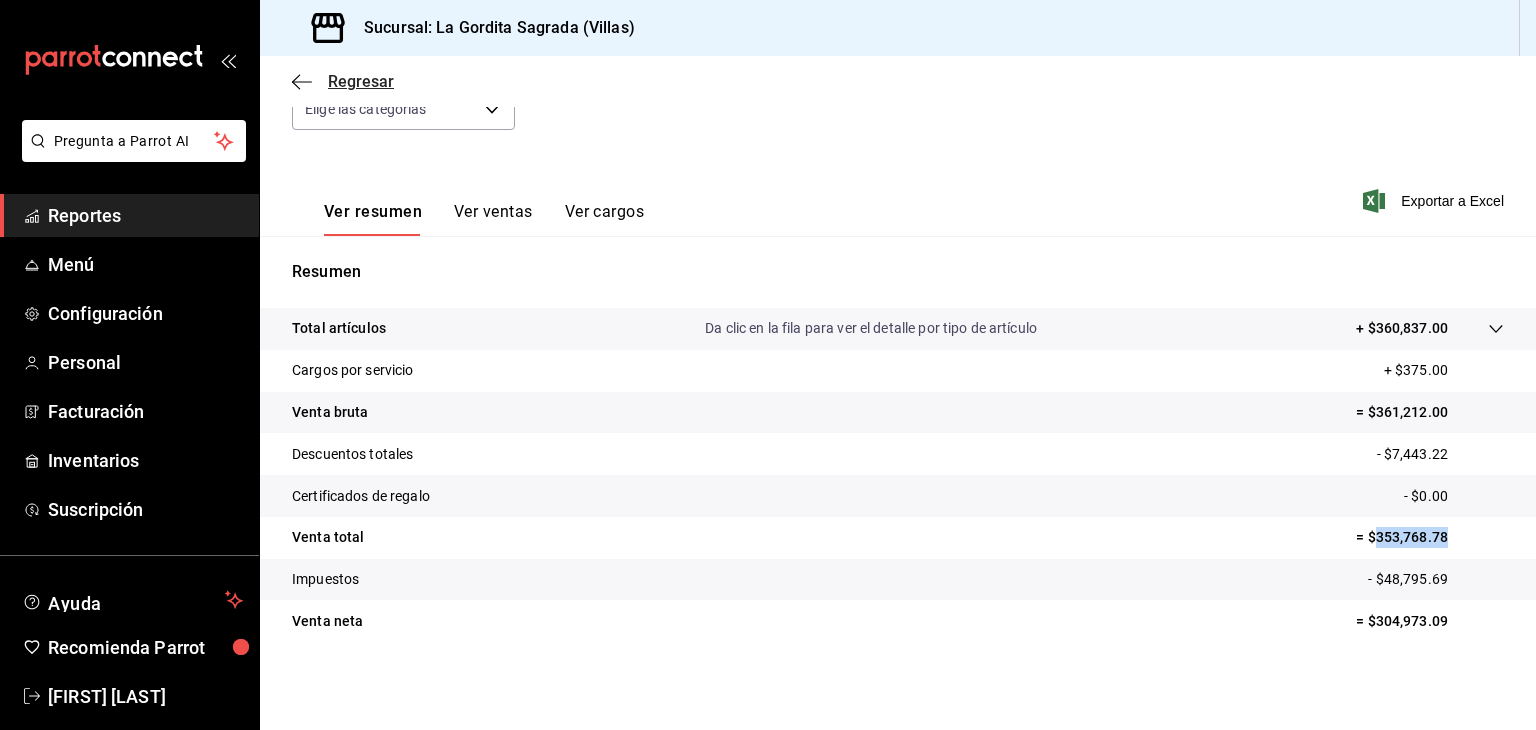 click 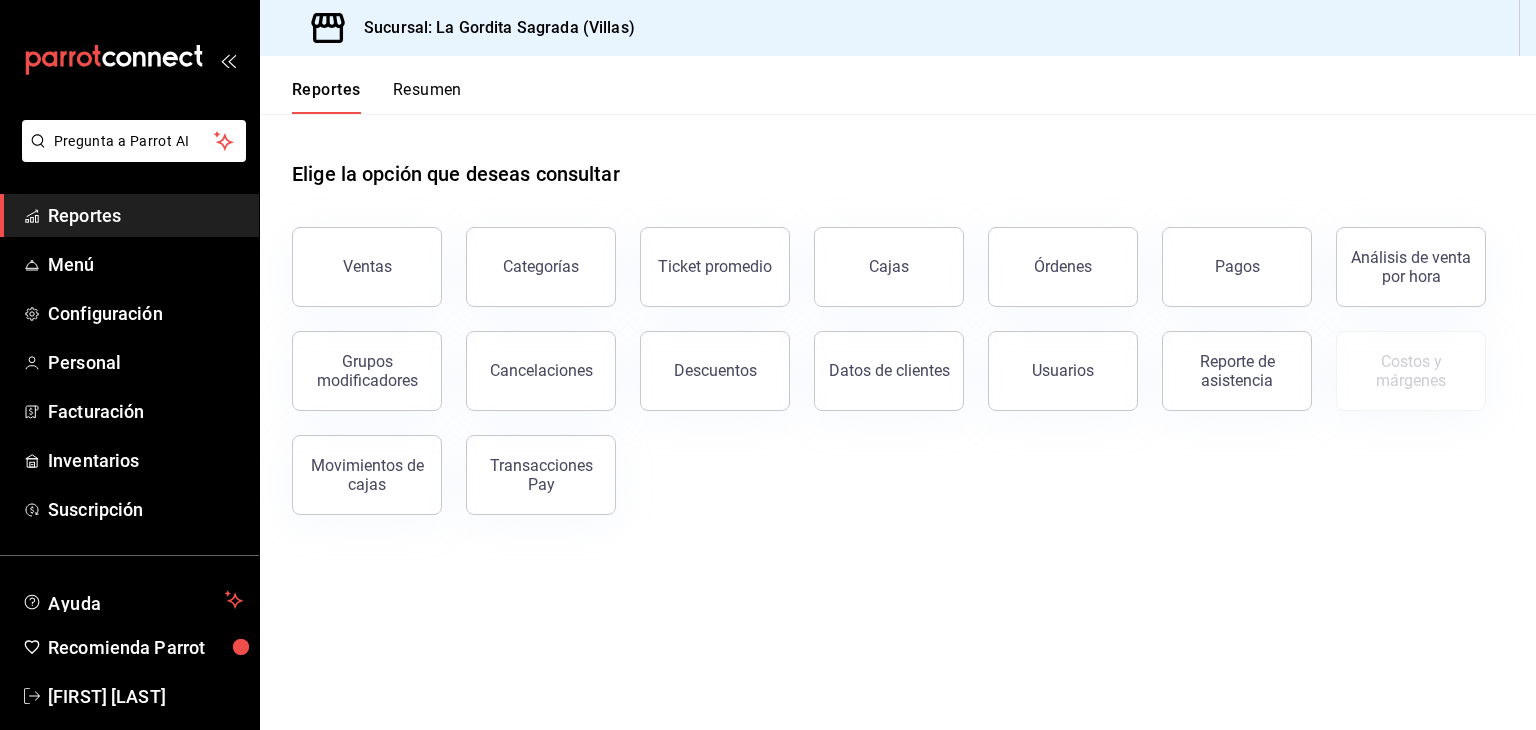 click on "Resumen" at bounding box center [427, 97] 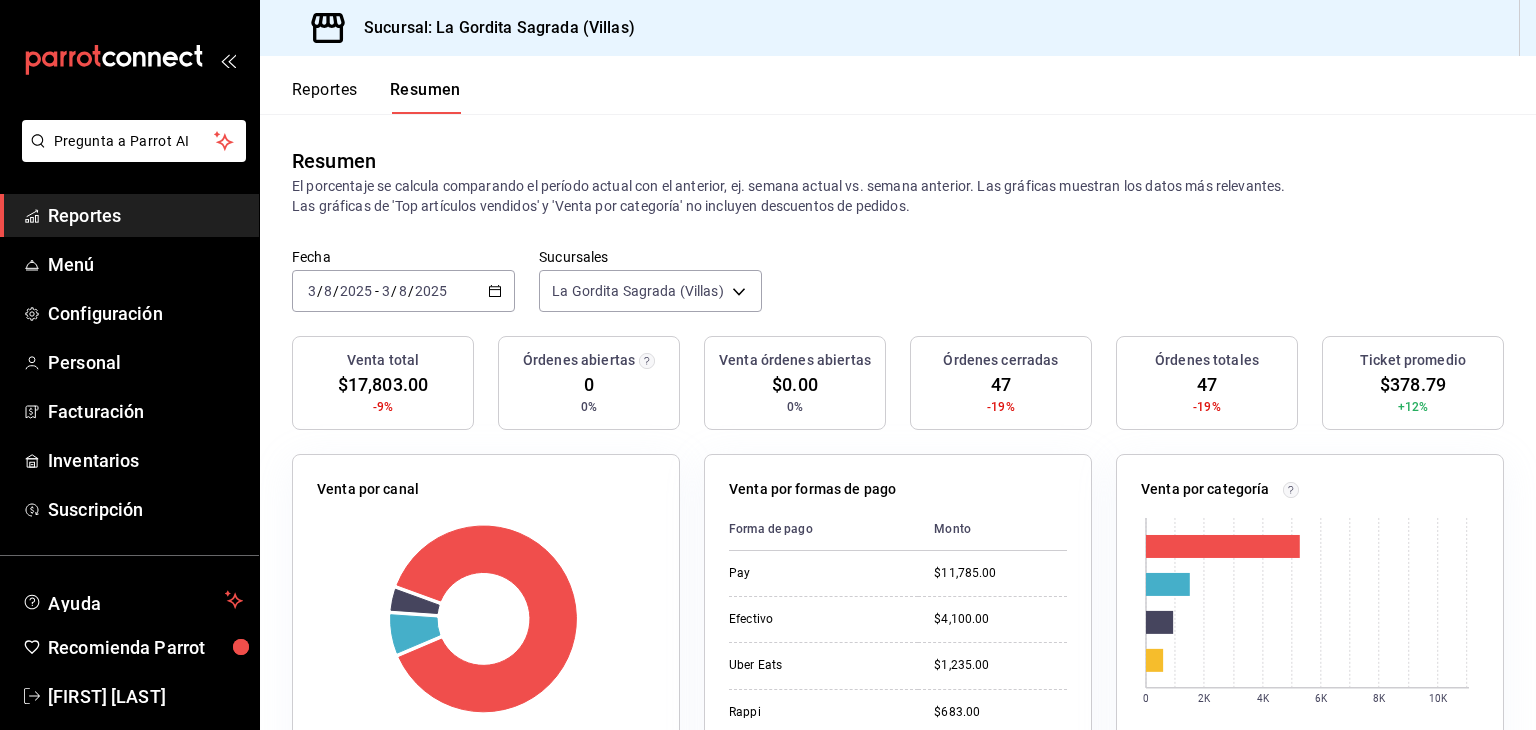 click 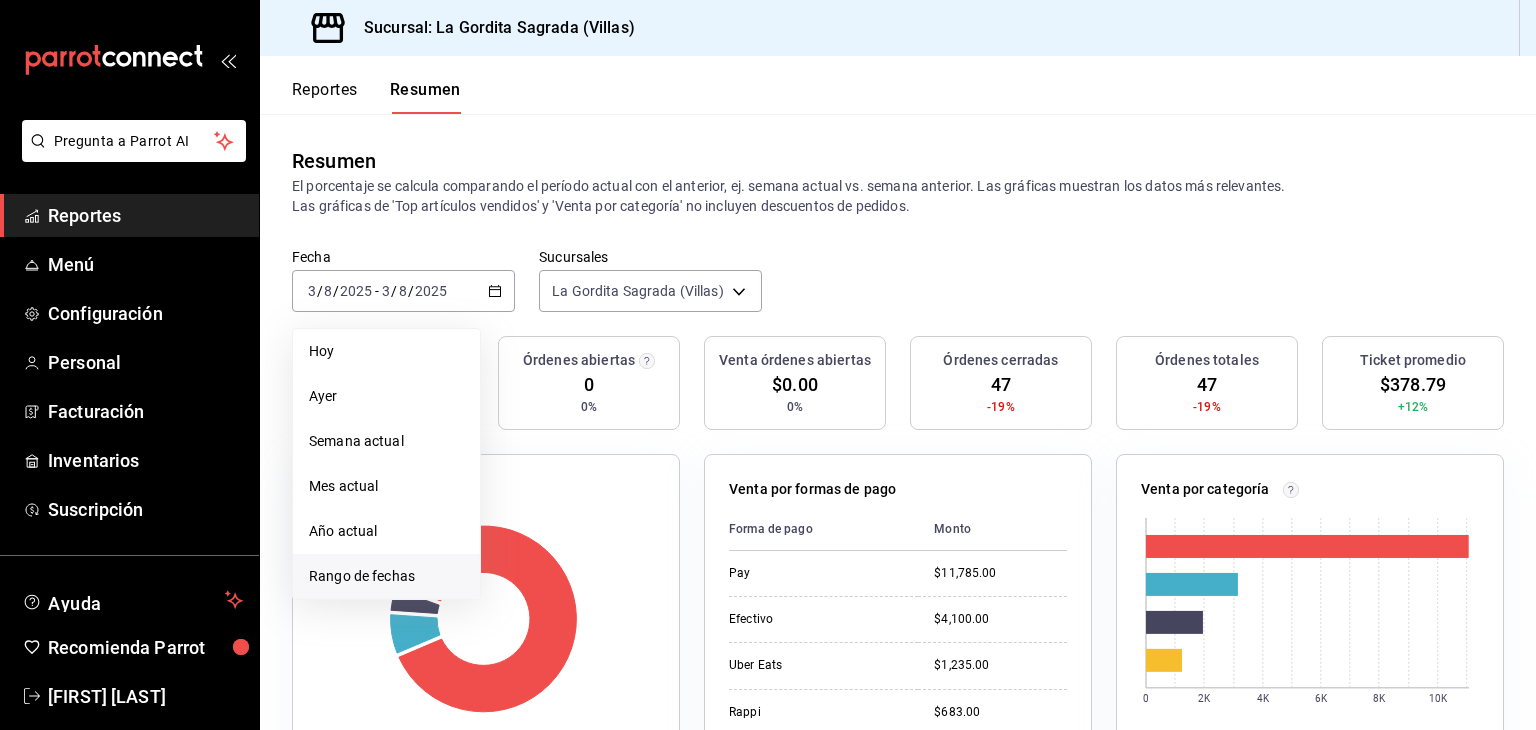 click on "Rango de fechas" at bounding box center [386, 576] 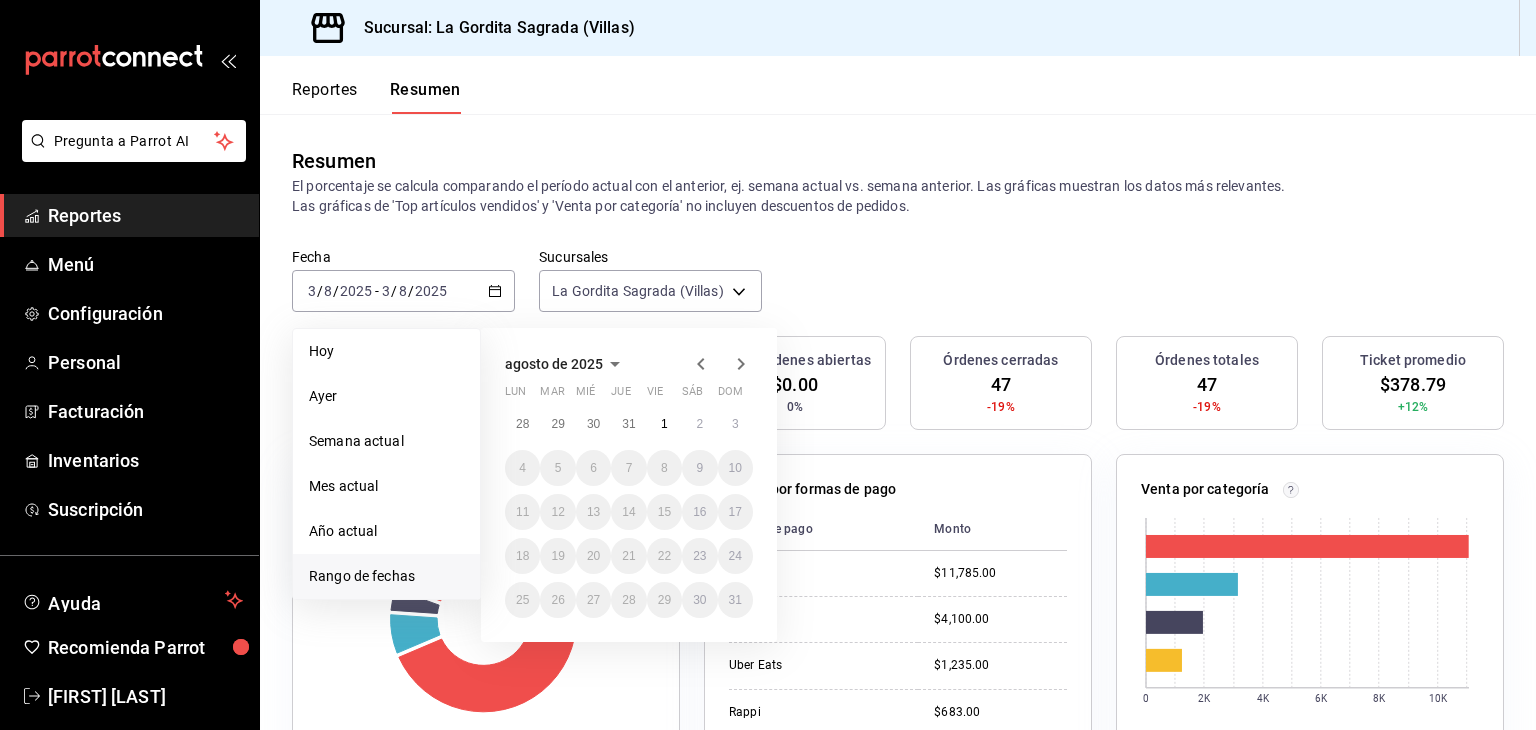 click on "agosto de 2025" at bounding box center (554, 364) 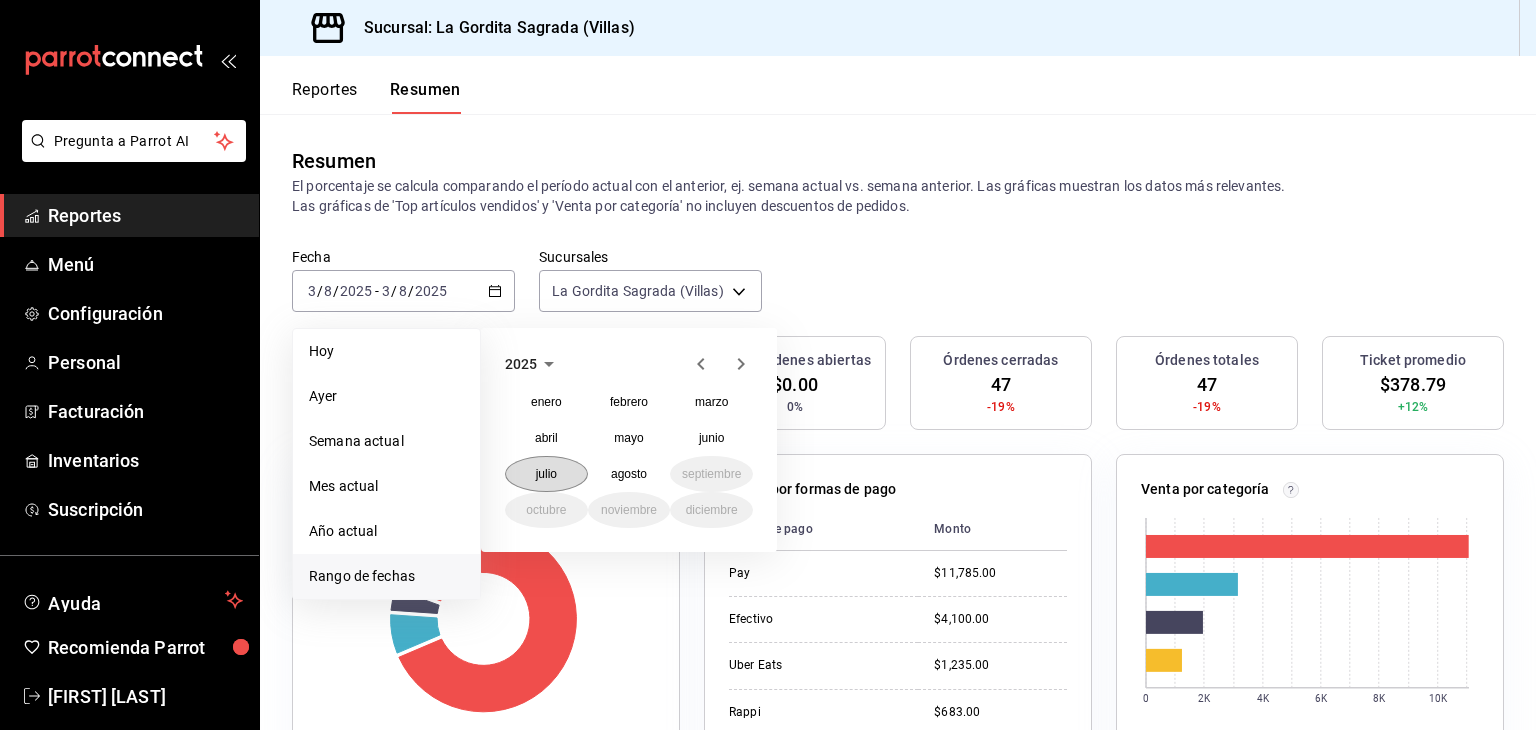 click on "julio" at bounding box center [546, 474] 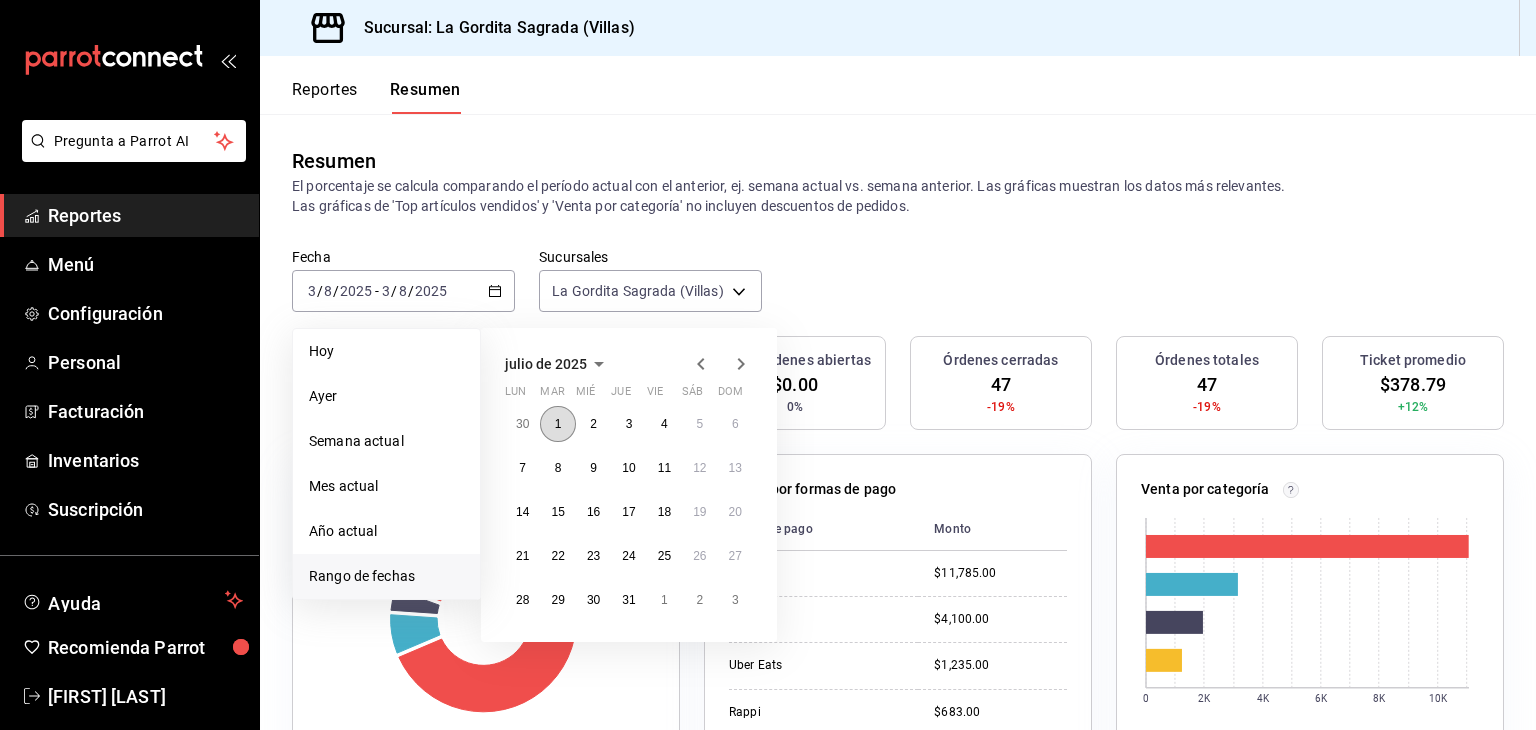 click on "1" at bounding box center (558, 424) 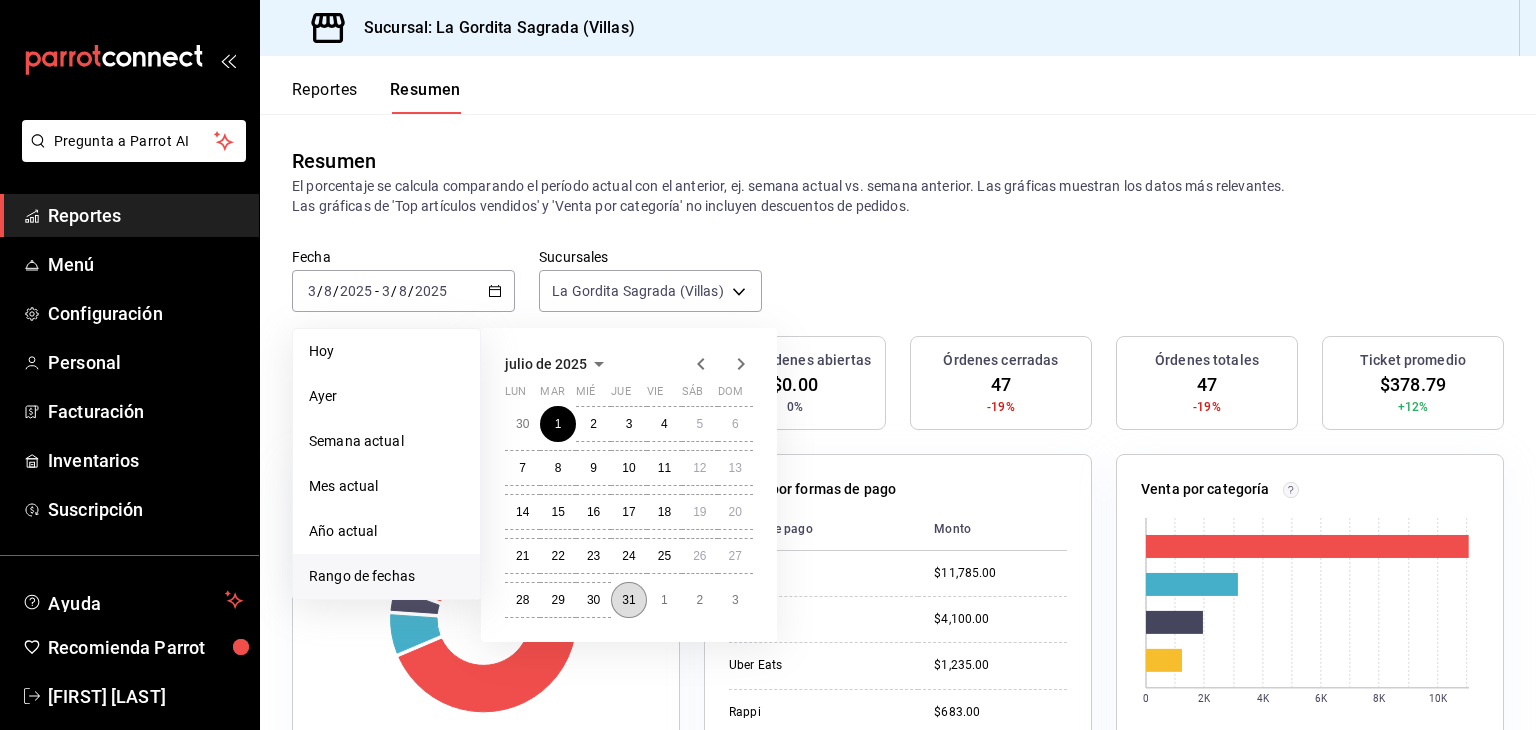 click on "31" at bounding box center [628, 600] 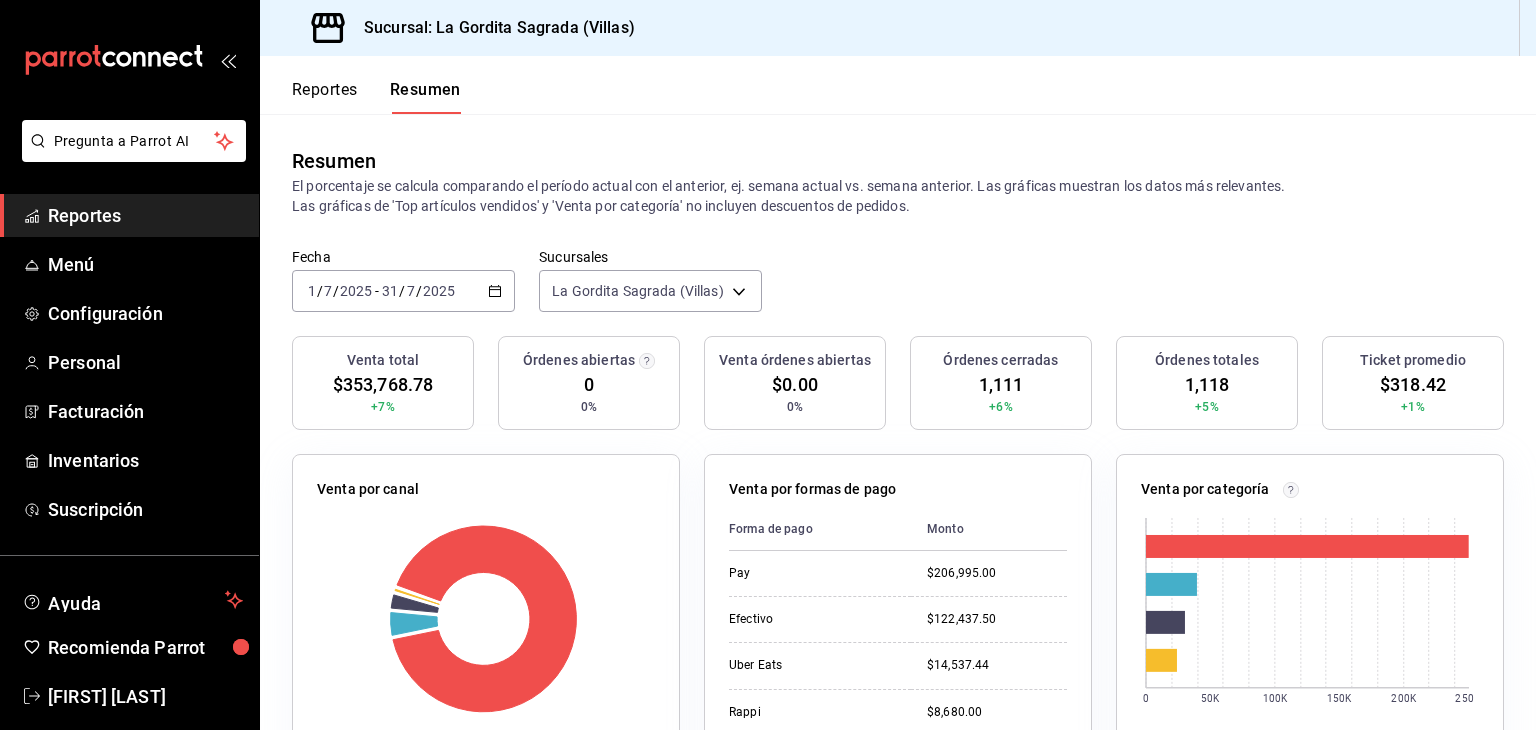 click on "Reportes" at bounding box center [325, 97] 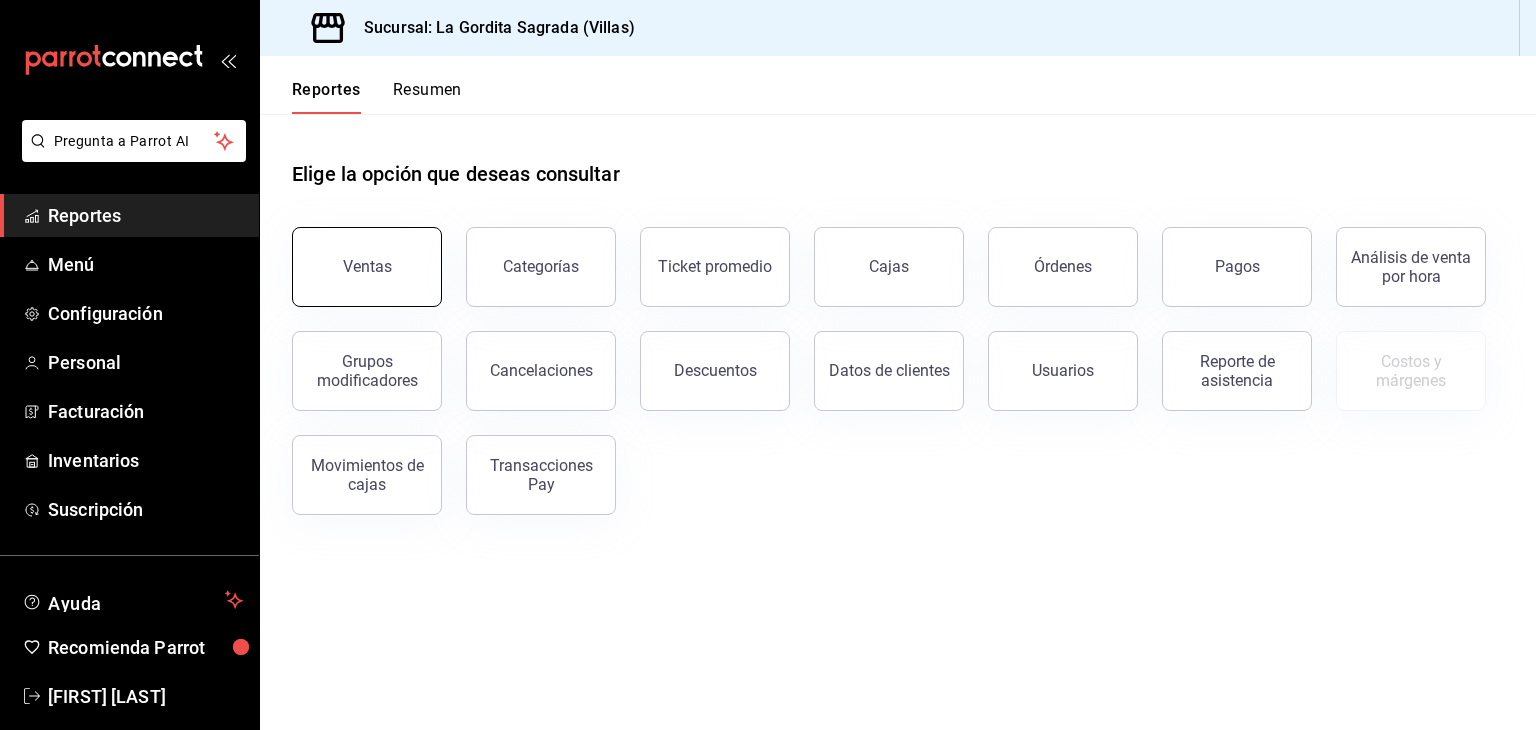 click on "Ventas" at bounding box center [367, 267] 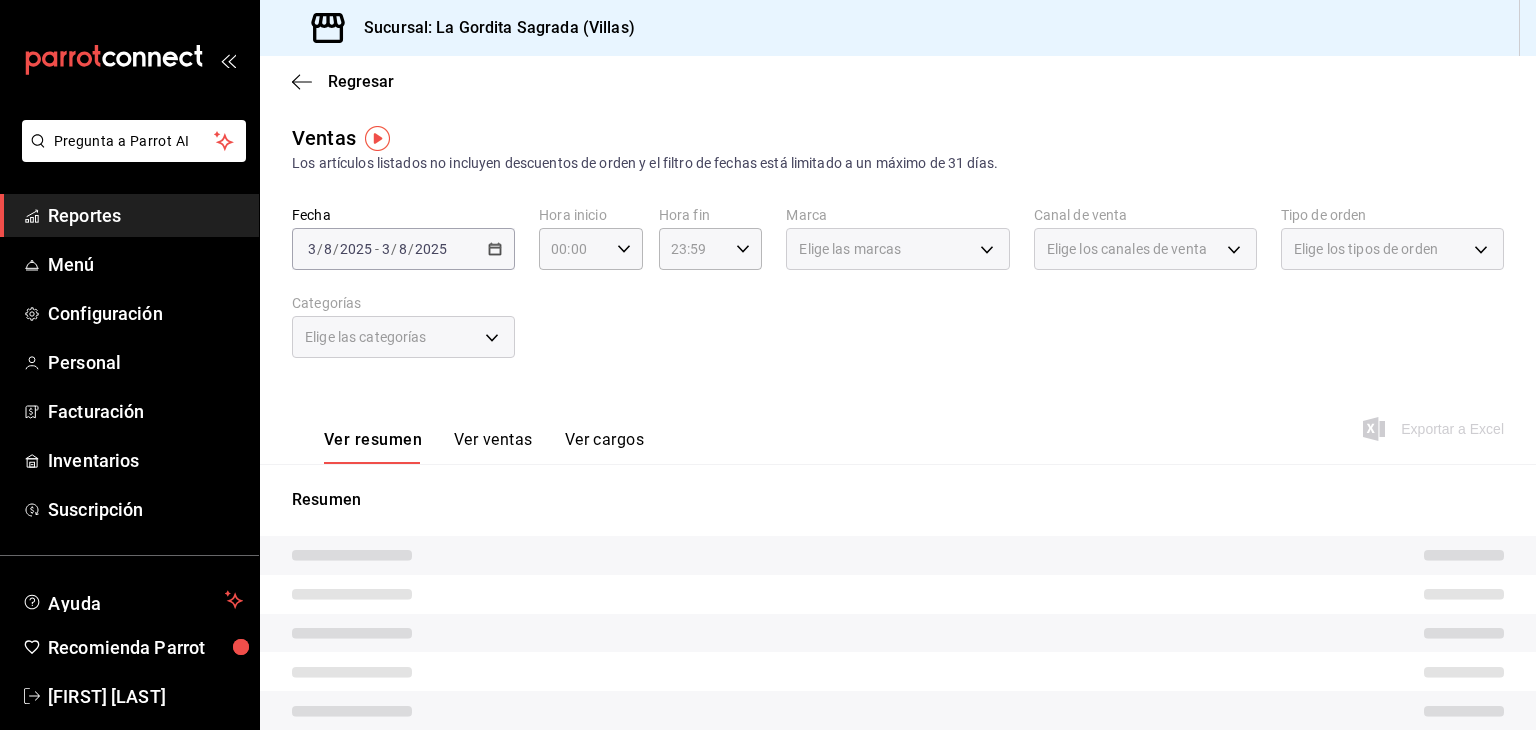 click on "2025-08-03 3 / 8 / 2025 - 2025-08-03 3 / 8 / 2025" at bounding box center (403, 249) 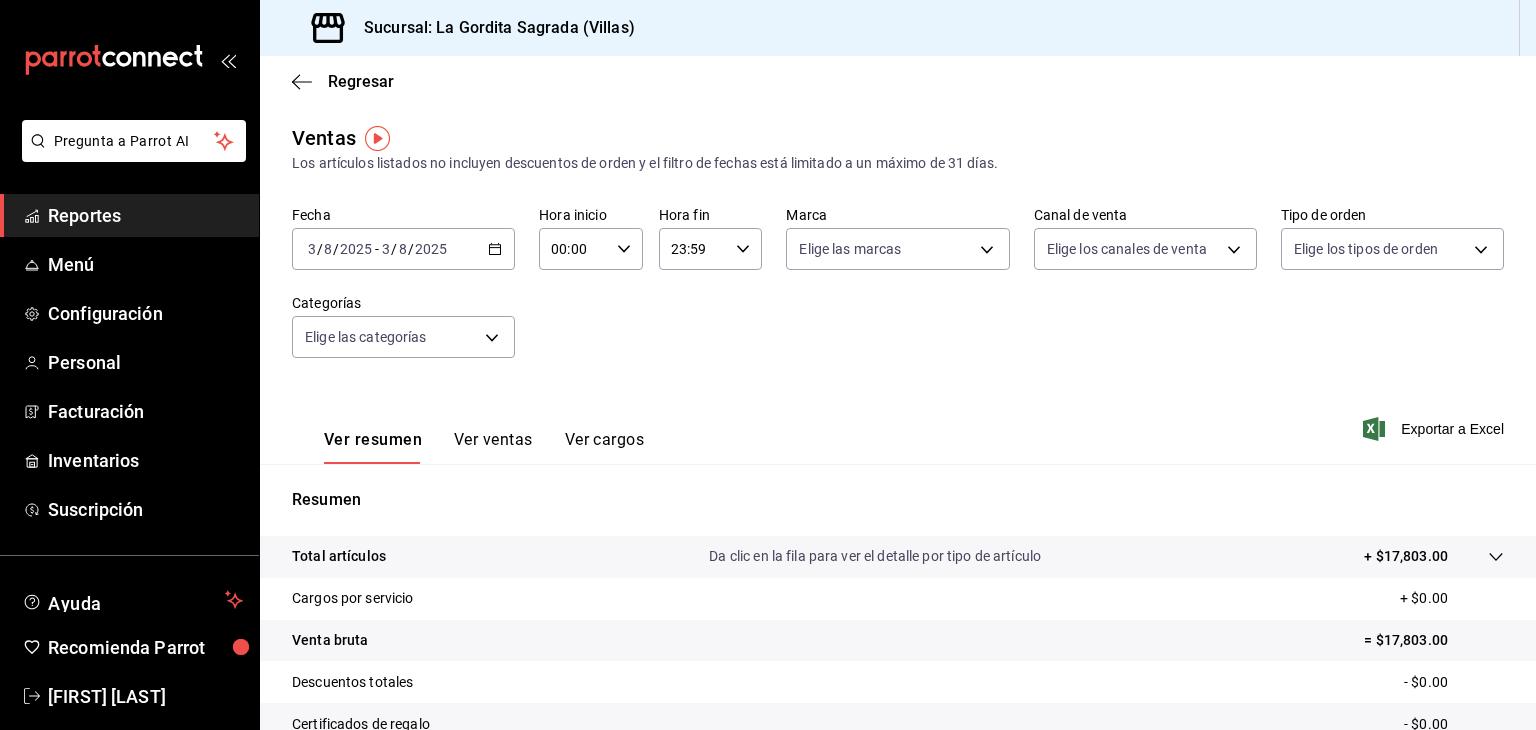 click 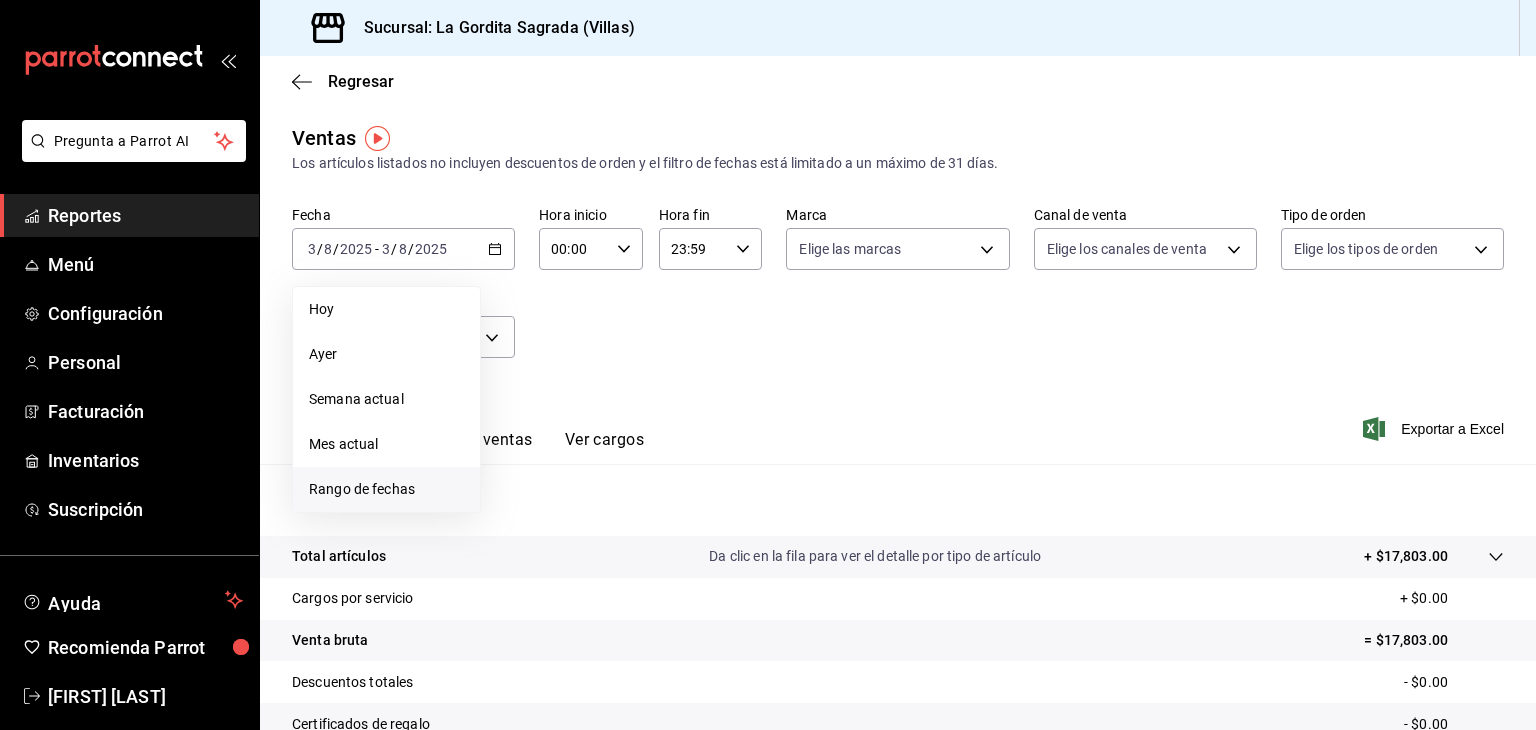 click on "Rango de fechas" at bounding box center (386, 489) 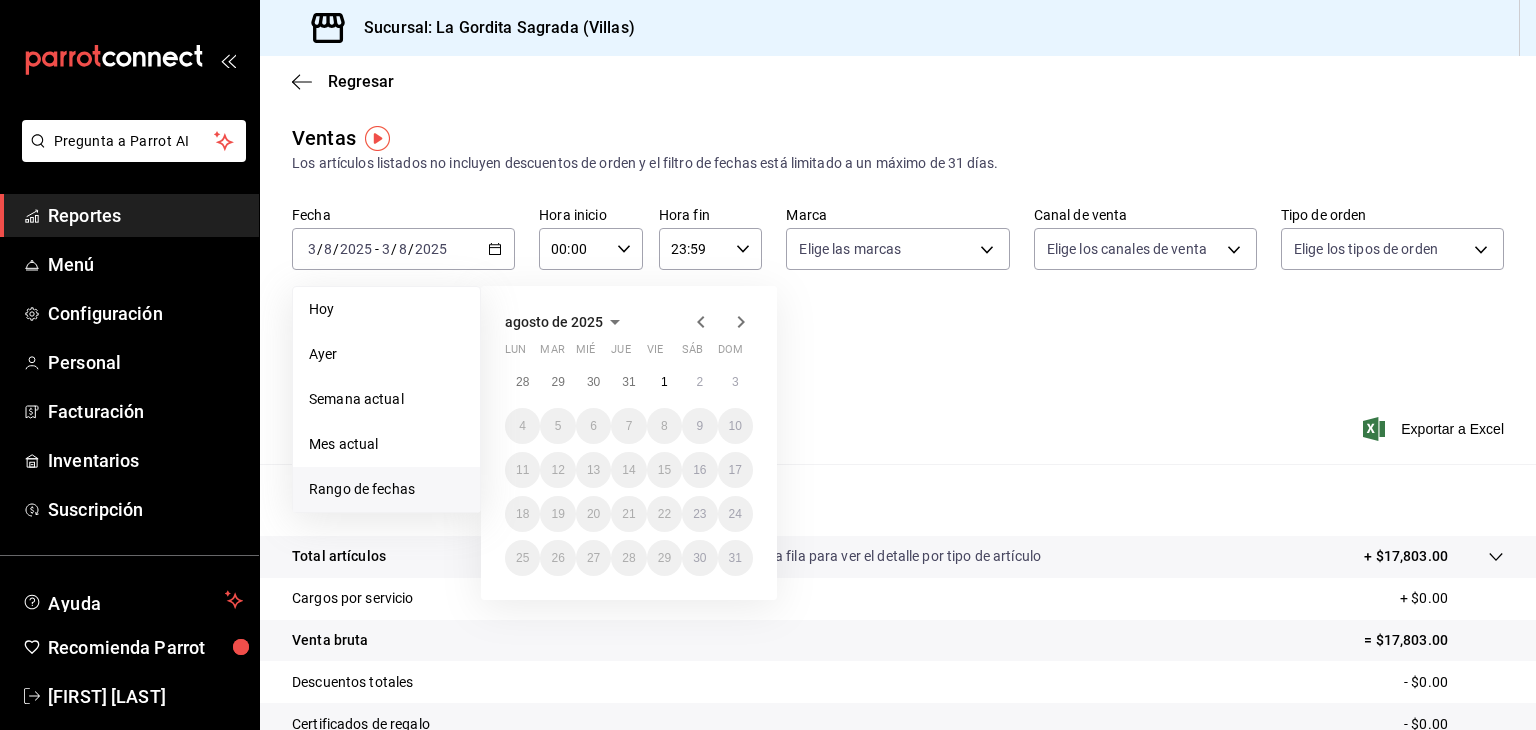 click on "agosto de 2025" at bounding box center (554, 322) 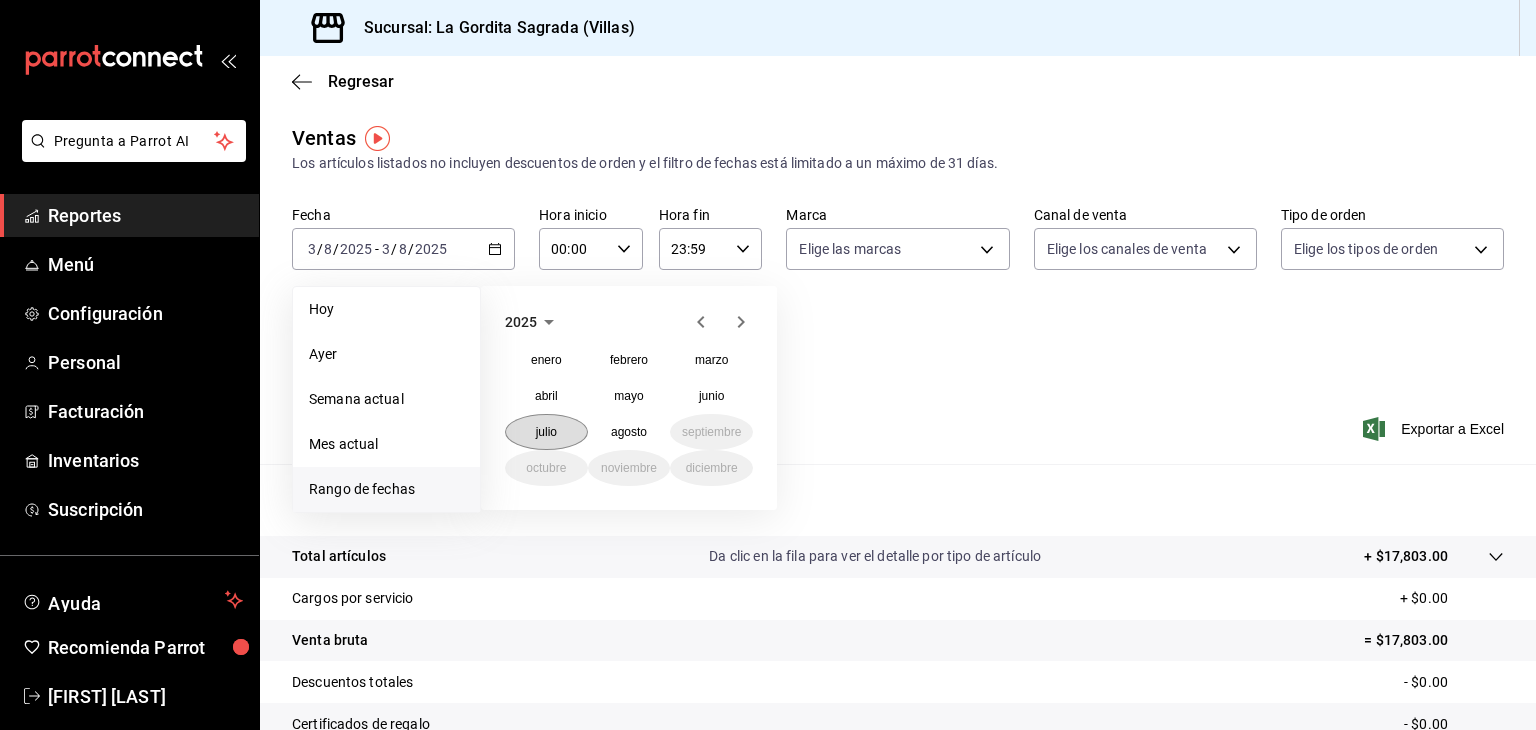 click on "julio" at bounding box center [546, 432] 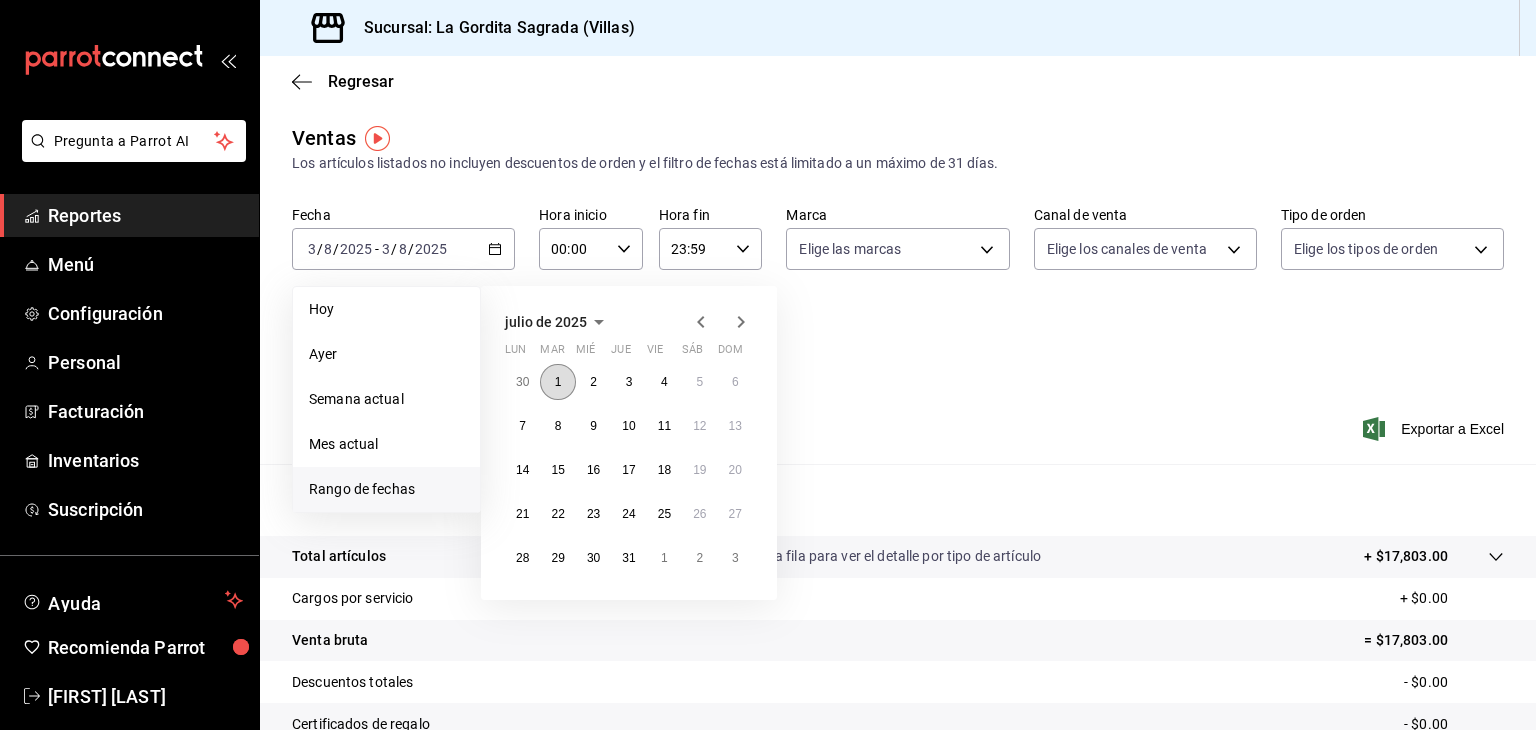 click on "1" at bounding box center (557, 382) 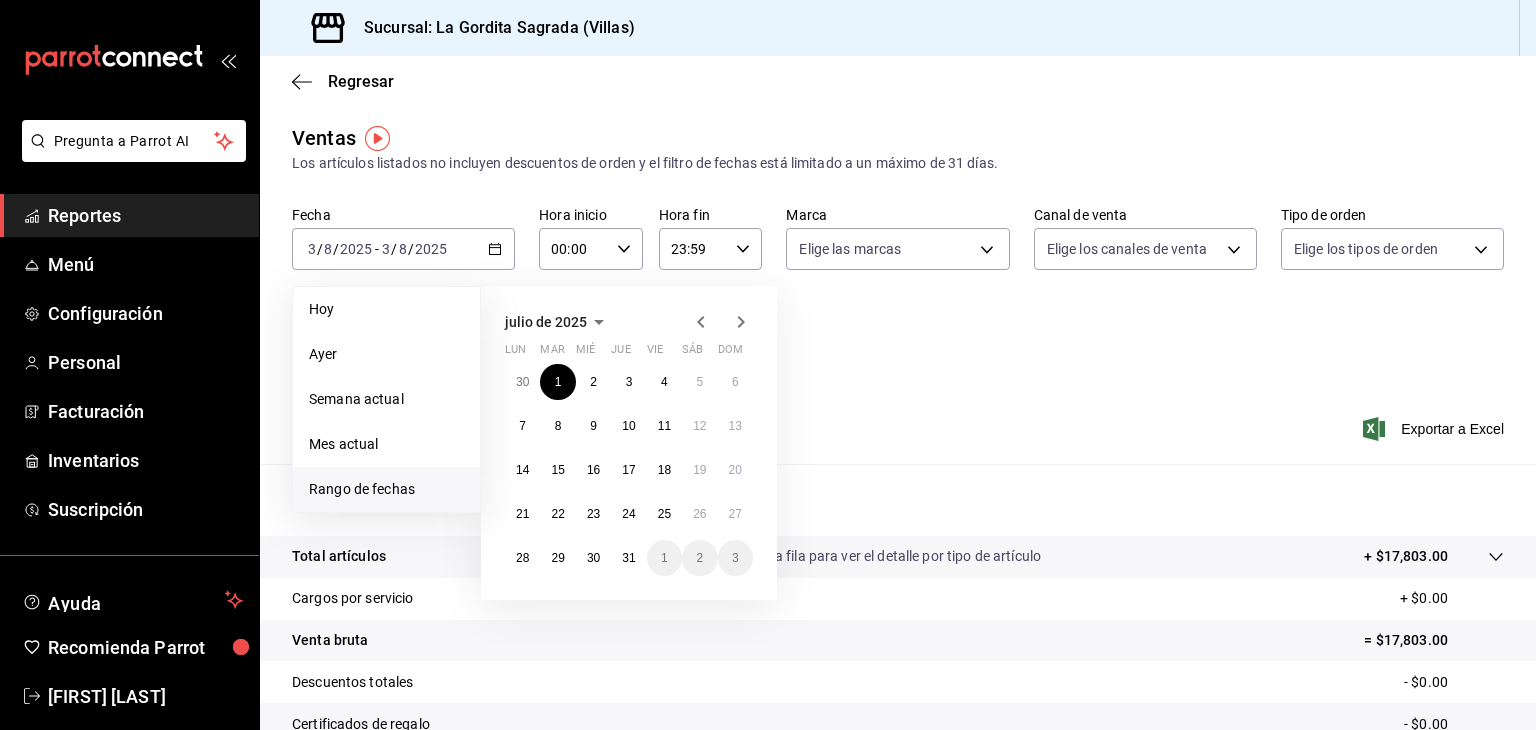 click on "julio de 2025 lun mar mié jue vie sáb dom 30 1 2 3 4 5 6 7 8 9 10 11 12 13 14 15 16 17 18 19 20 21 22 23 24 25 26 27 28 29 30 31 1 2 3" at bounding box center (629, 443) 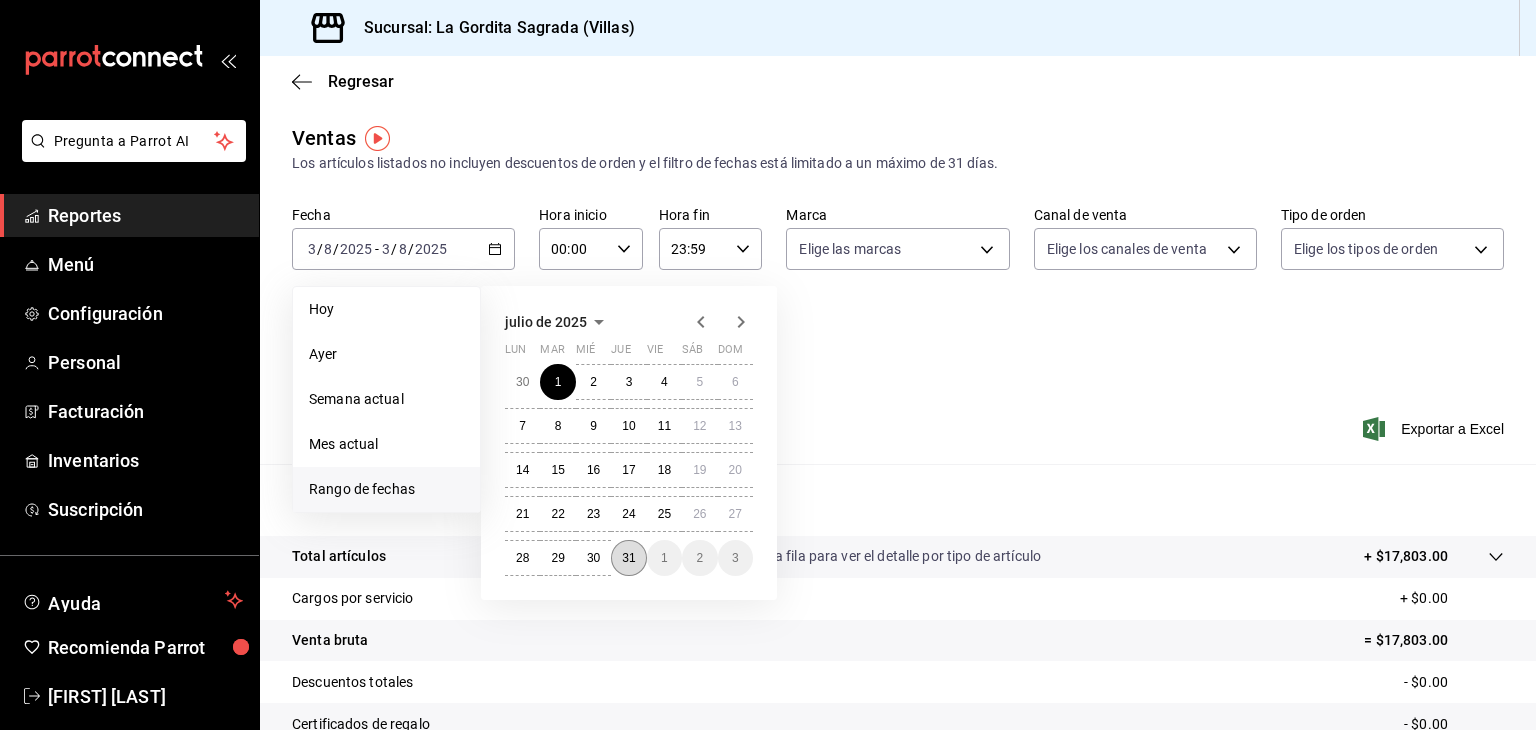 click on "31" at bounding box center [628, 558] 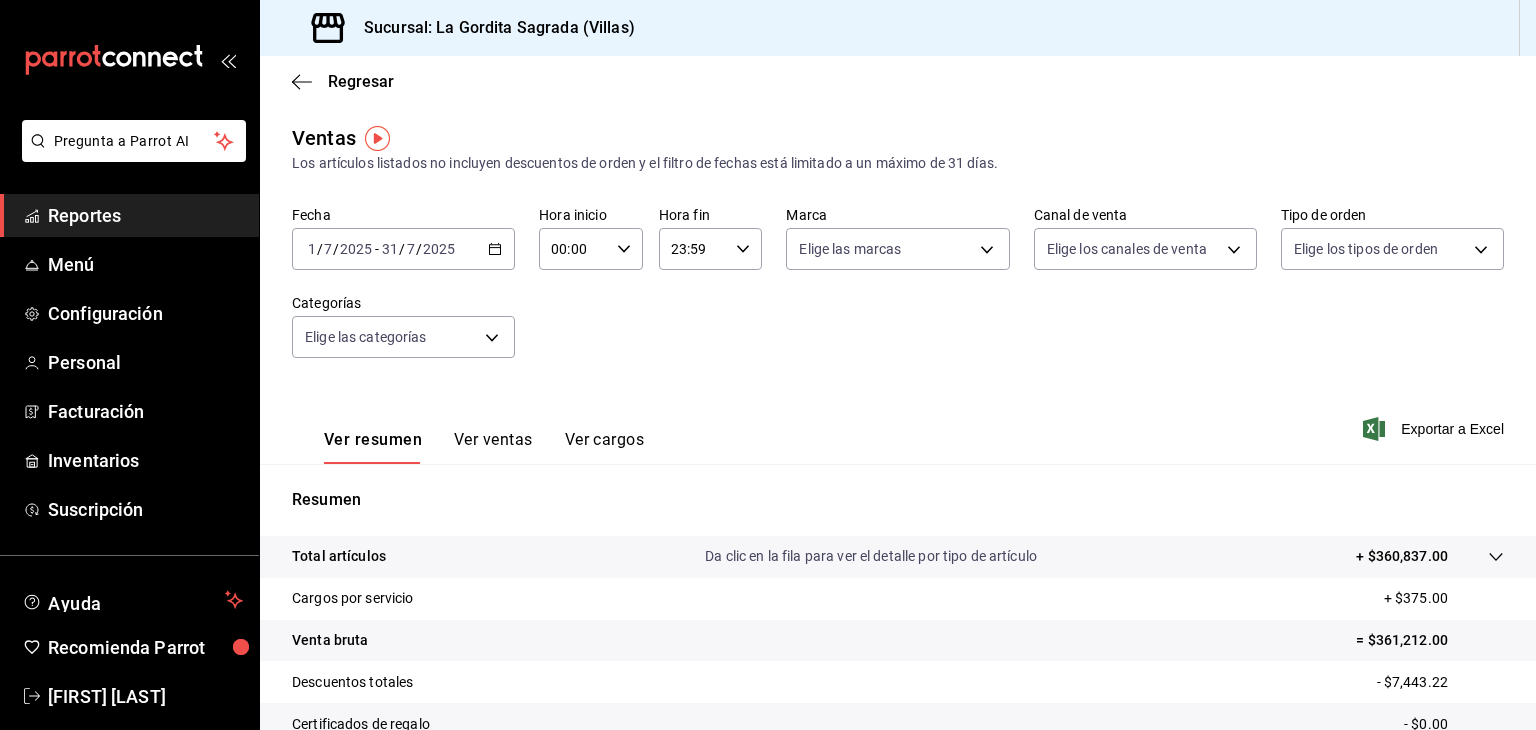 click on "Ver ventas" at bounding box center [493, 447] 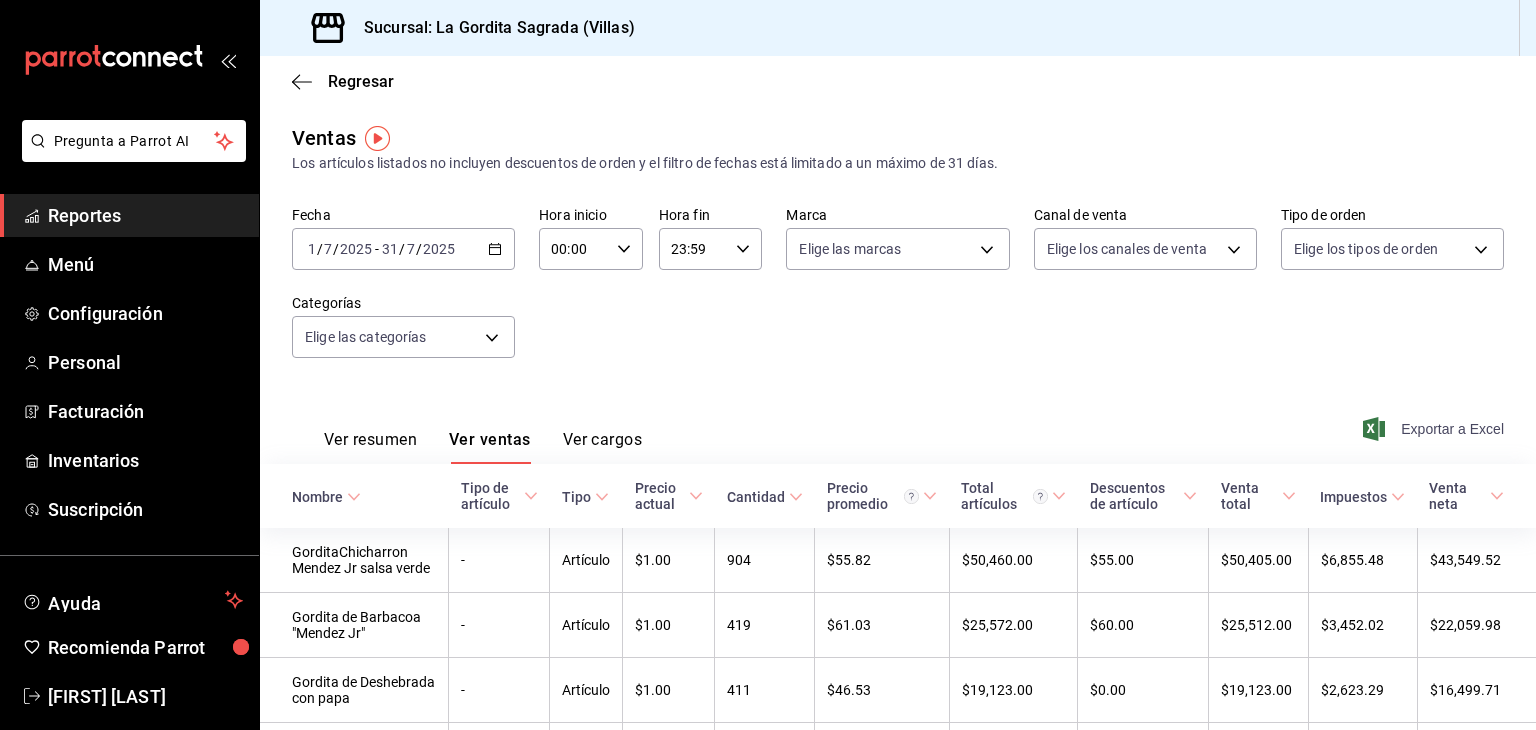 click on "Exportar a Excel" at bounding box center (1435, 429) 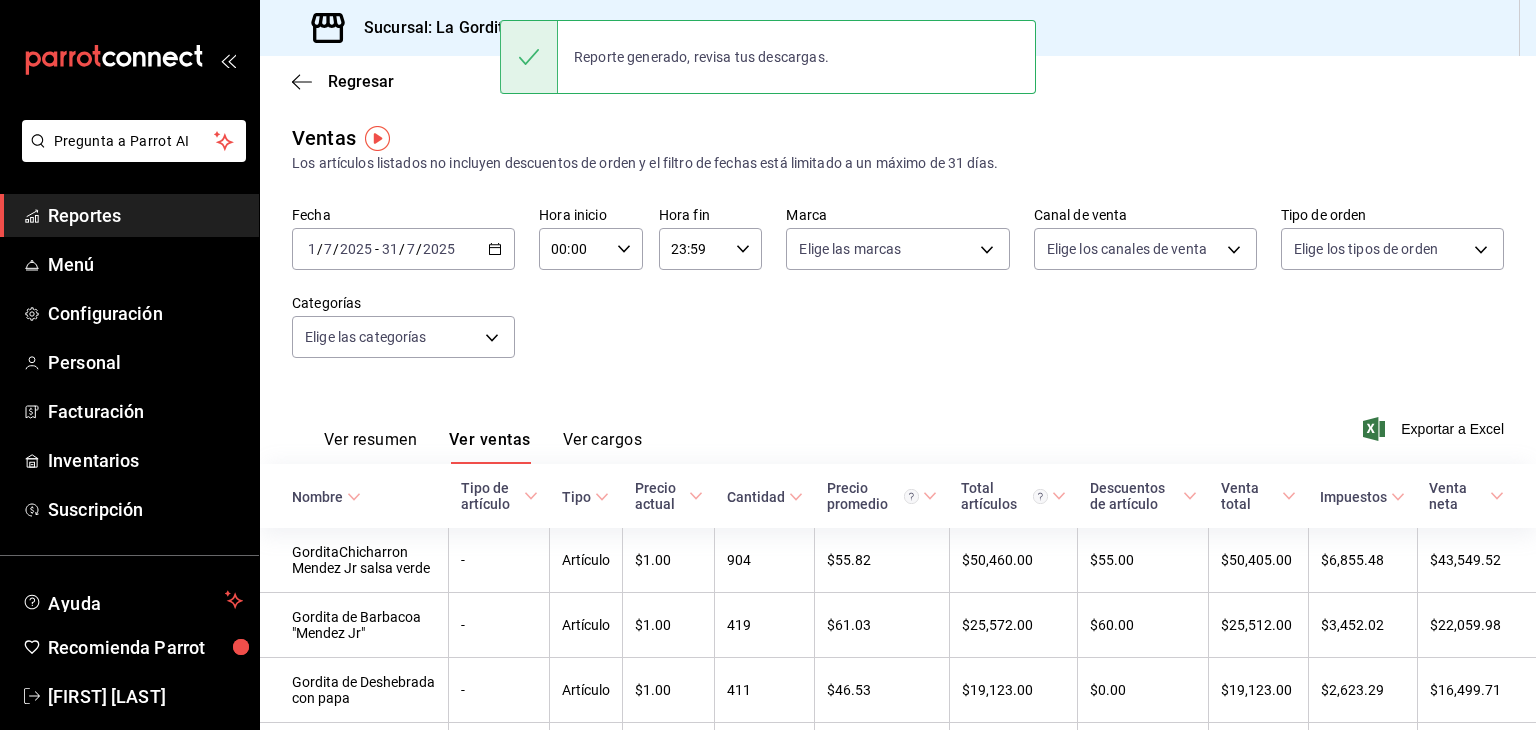 drag, startPoint x: 1190, startPoint y: 362, endPoint x: 1154, endPoint y: 349, distance: 38.27532 